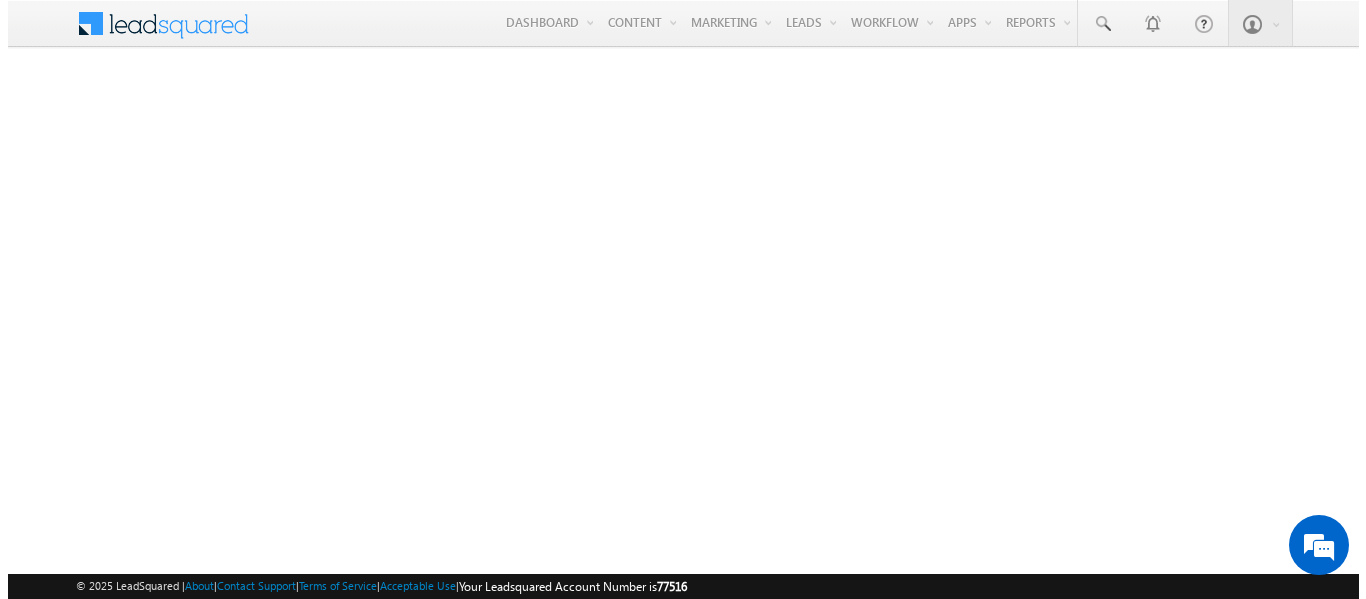 scroll, scrollTop: 0, scrollLeft: 0, axis: both 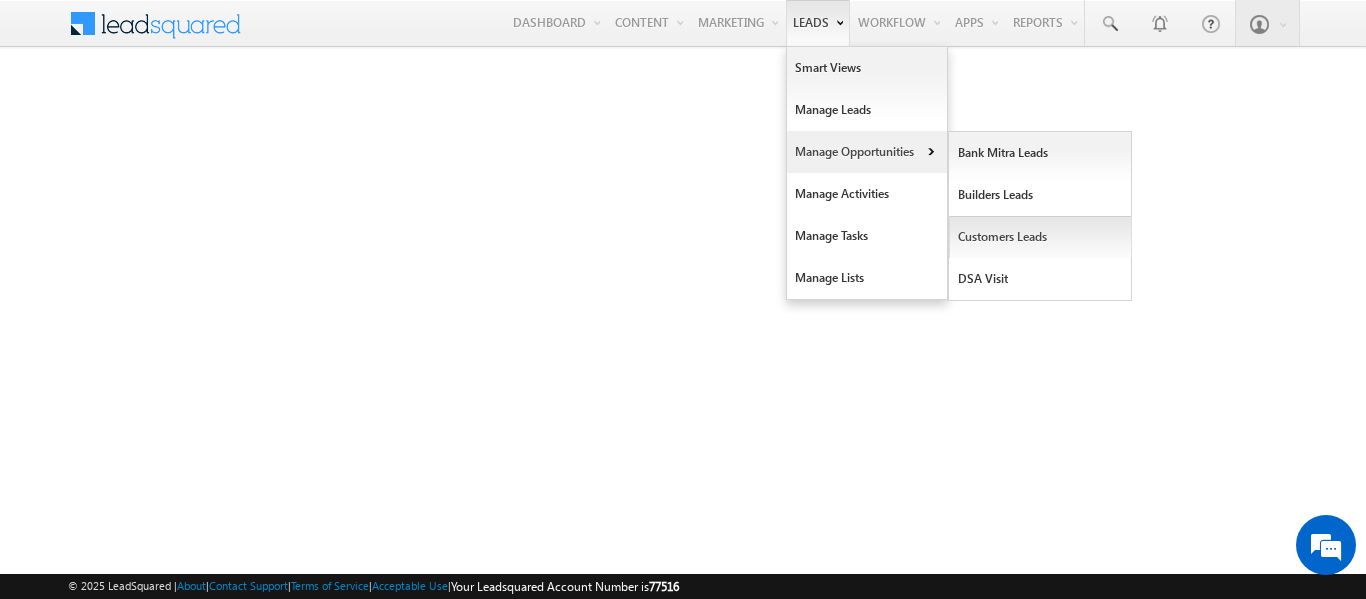 click on "Customers Leads" at bounding box center (1040, 237) 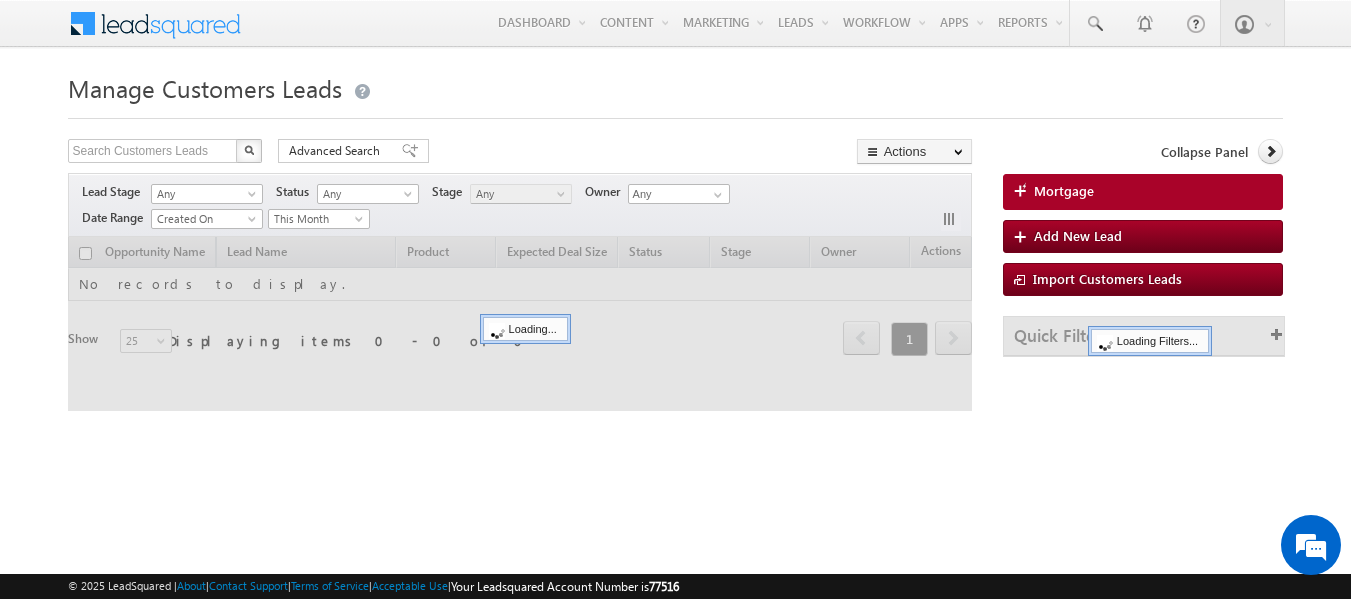 scroll, scrollTop: 0, scrollLeft: 0, axis: both 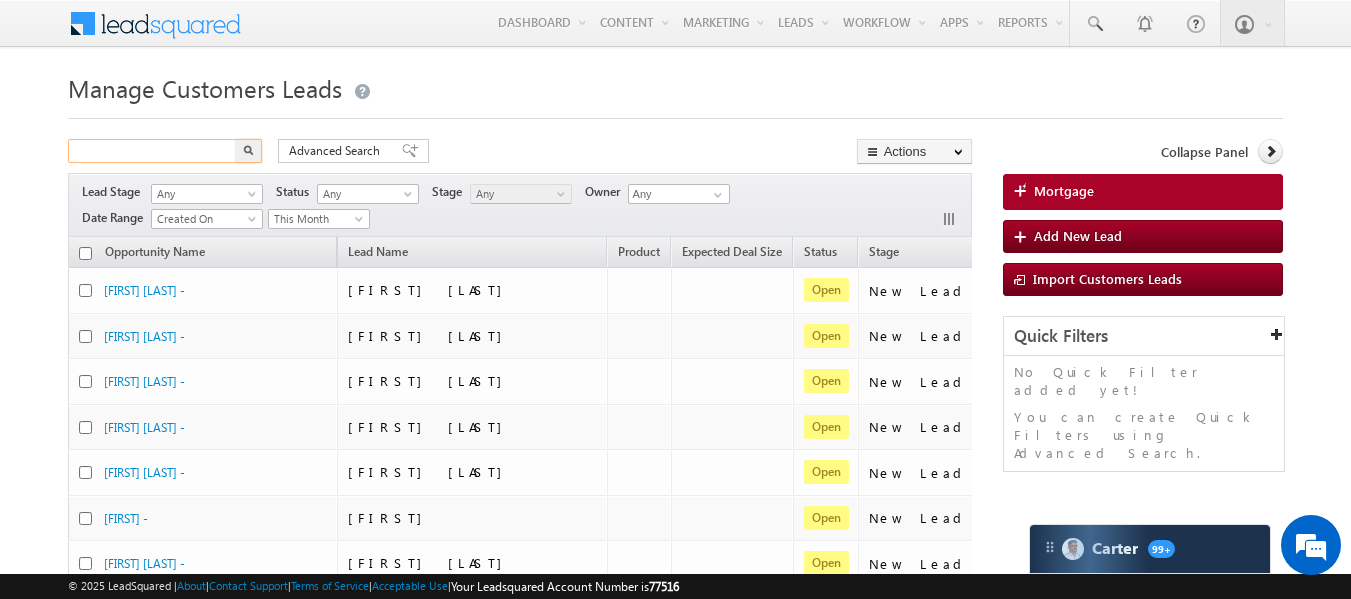 click at bounding box center (153, 151) 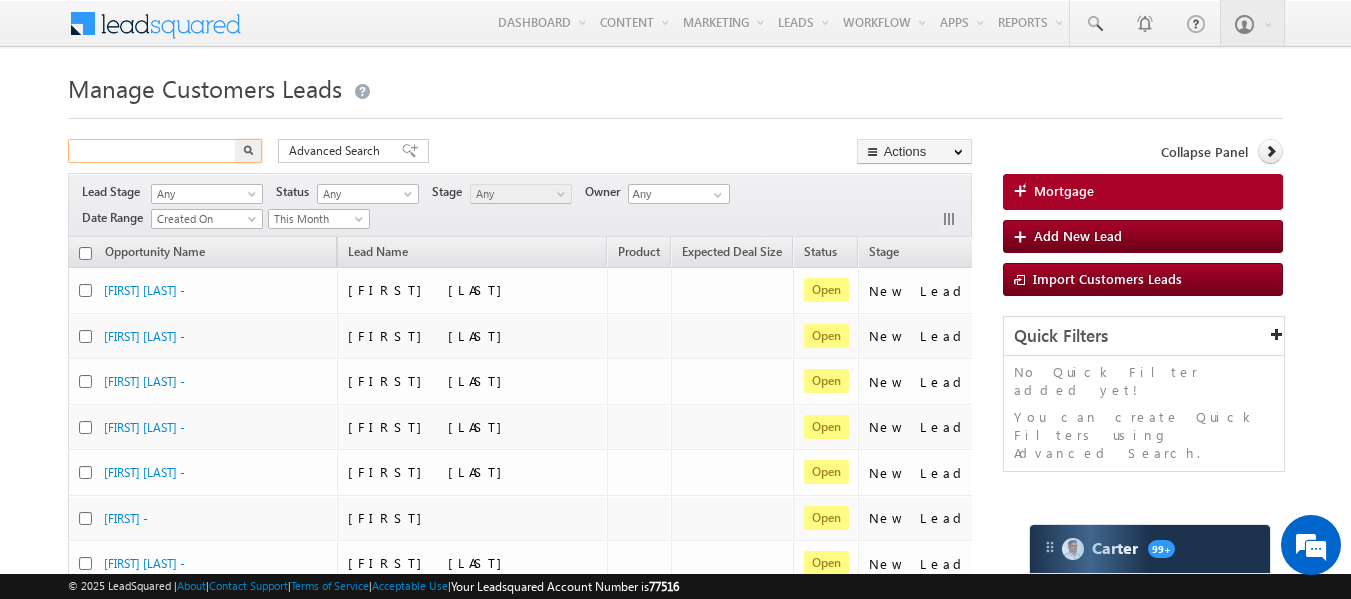 scroll, scrollTop: 0, scrollLeft: 0, axis: both 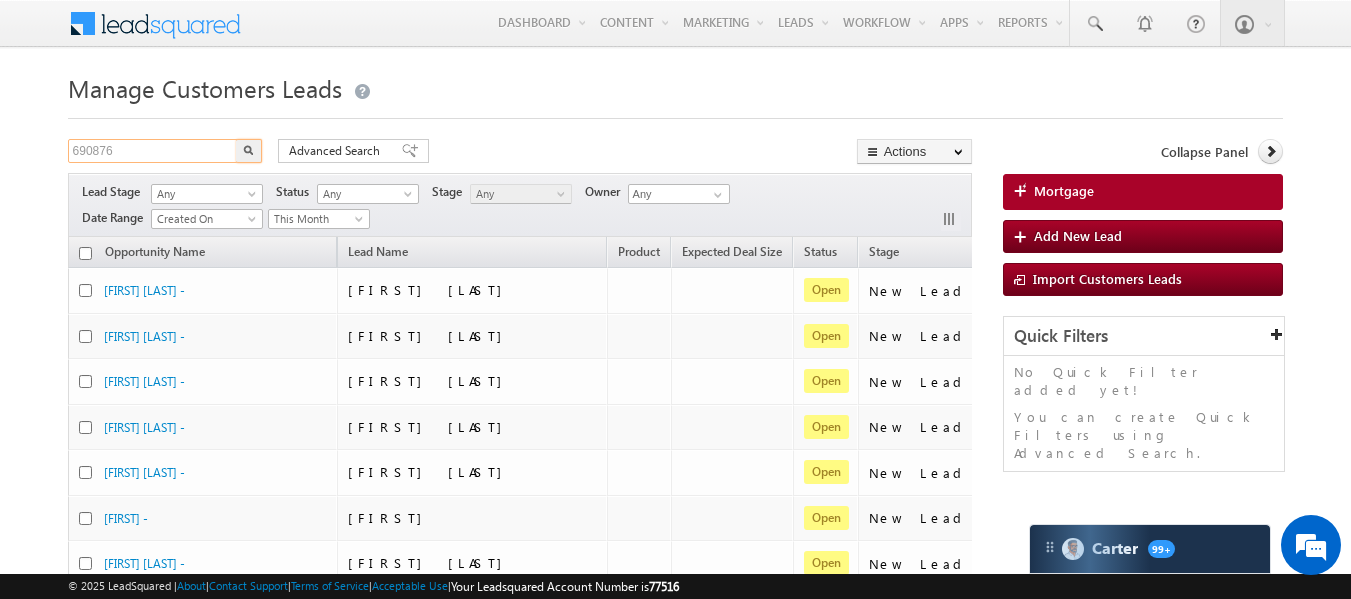 type on "690876" 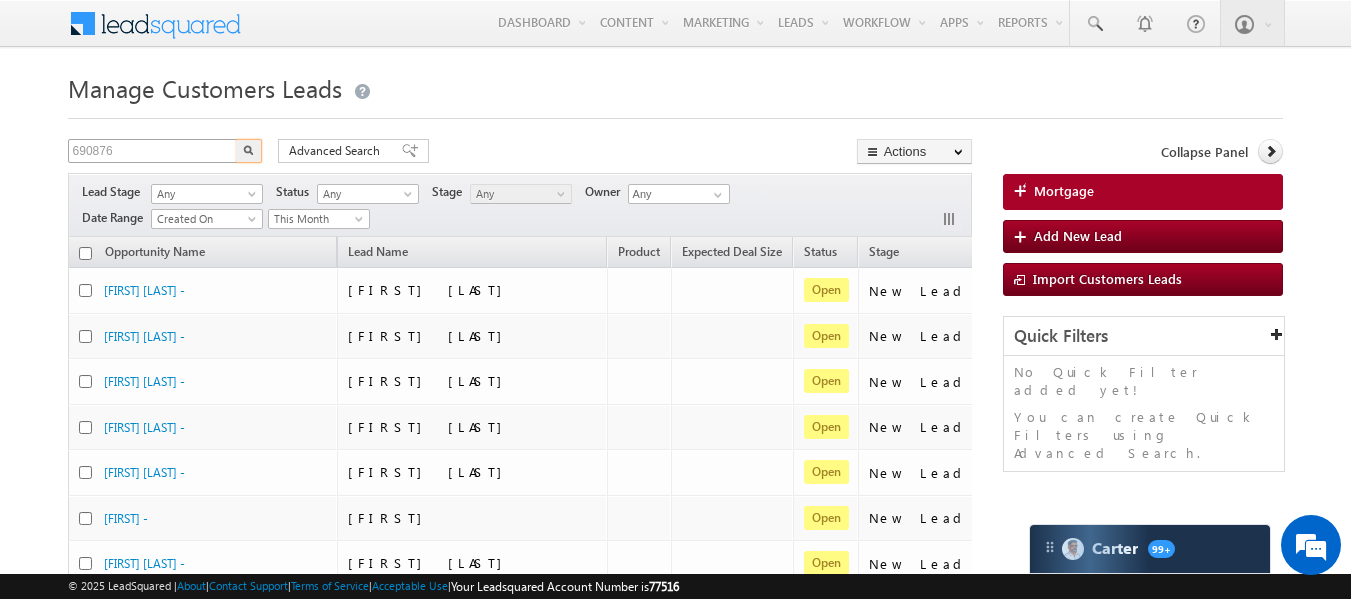 click at bounding box center (249, 151) 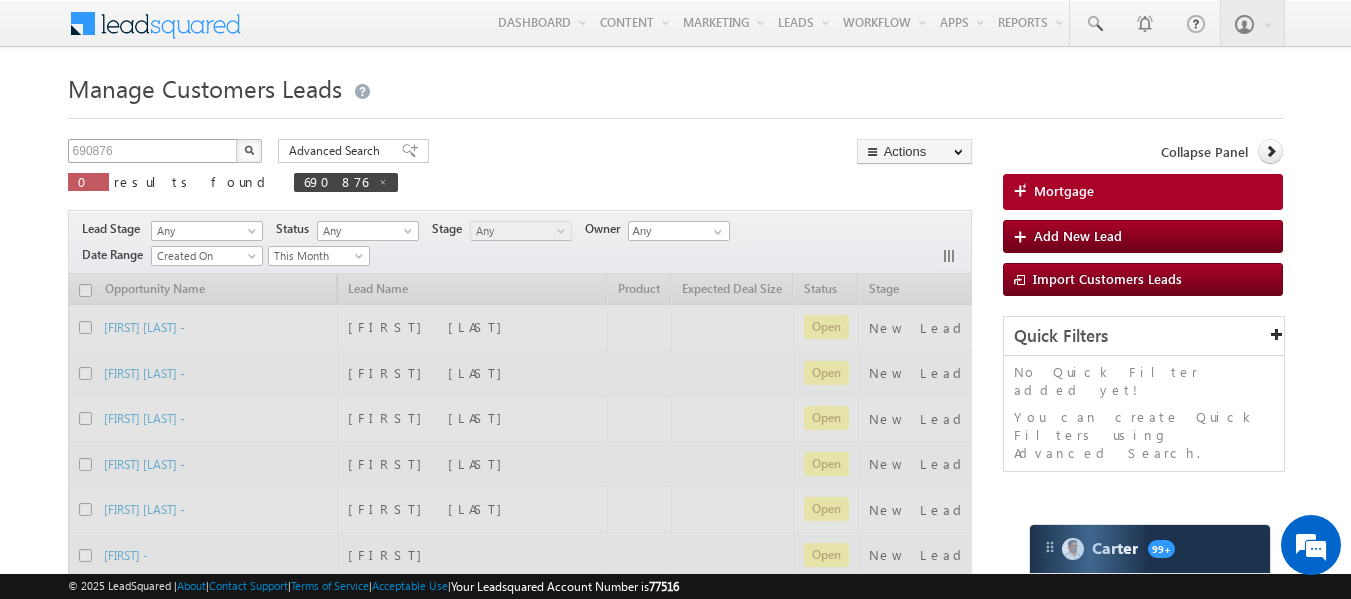 type 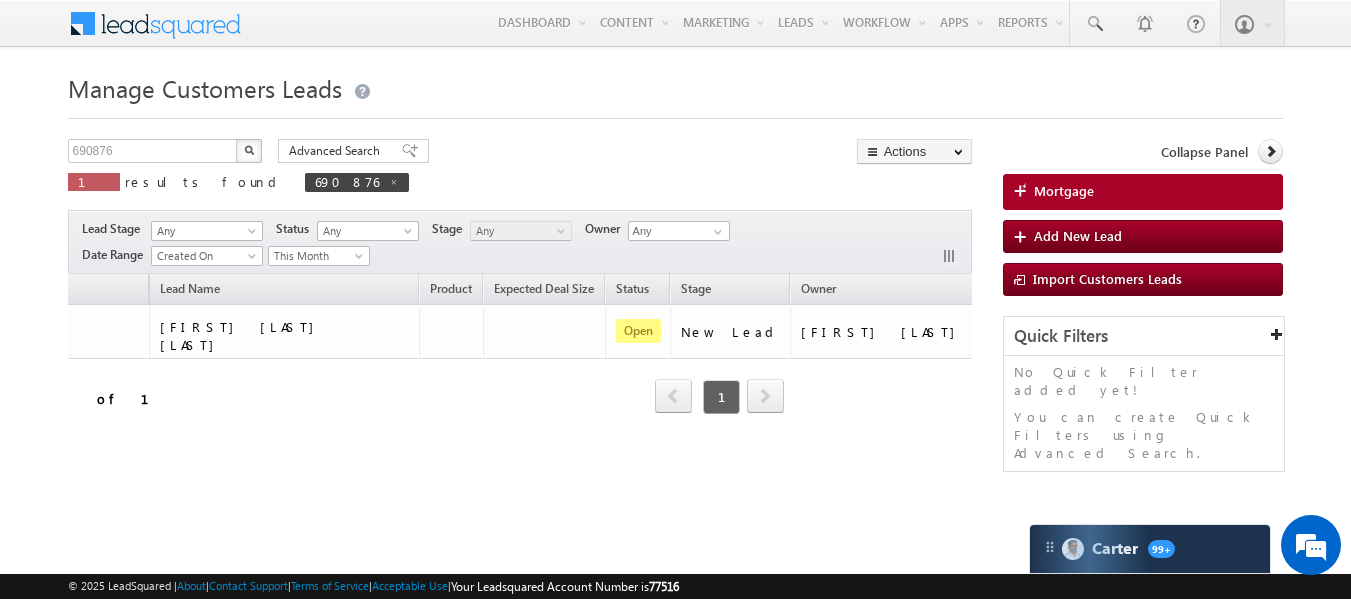 scroll, scrollTop: 0, scrollLeft: 0, axis: both 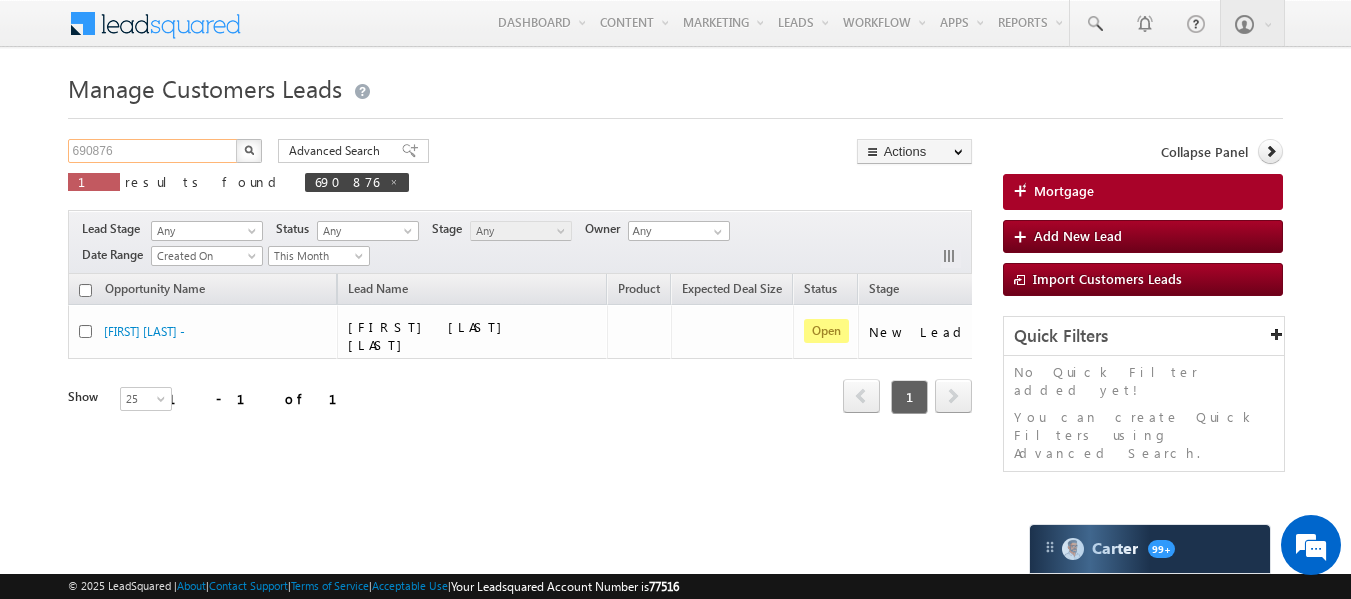 click on "690876" at bounding box center [153, 151] 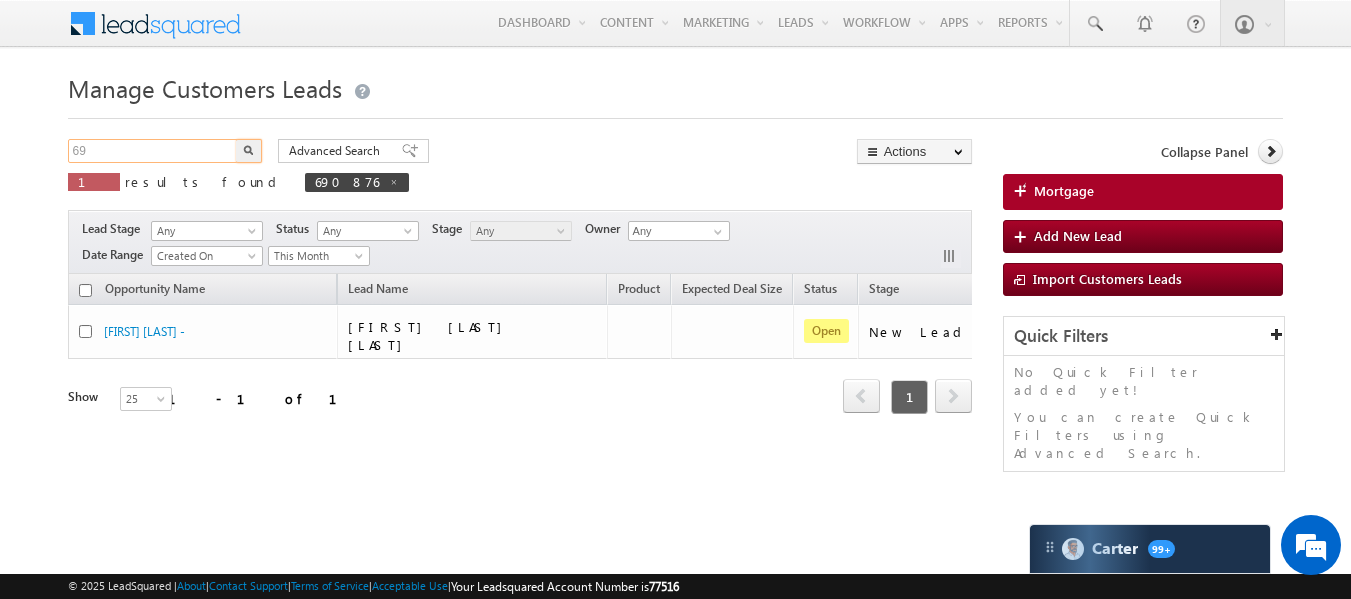 type on "6" 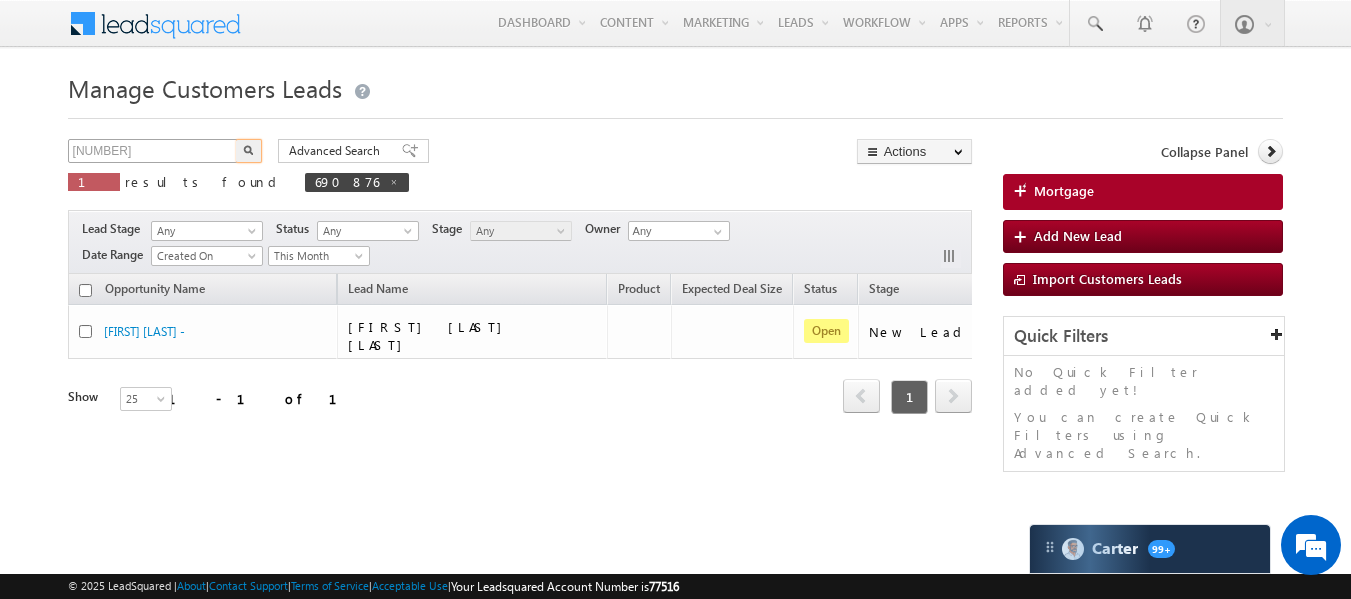 click at bounding box center (249, 151) 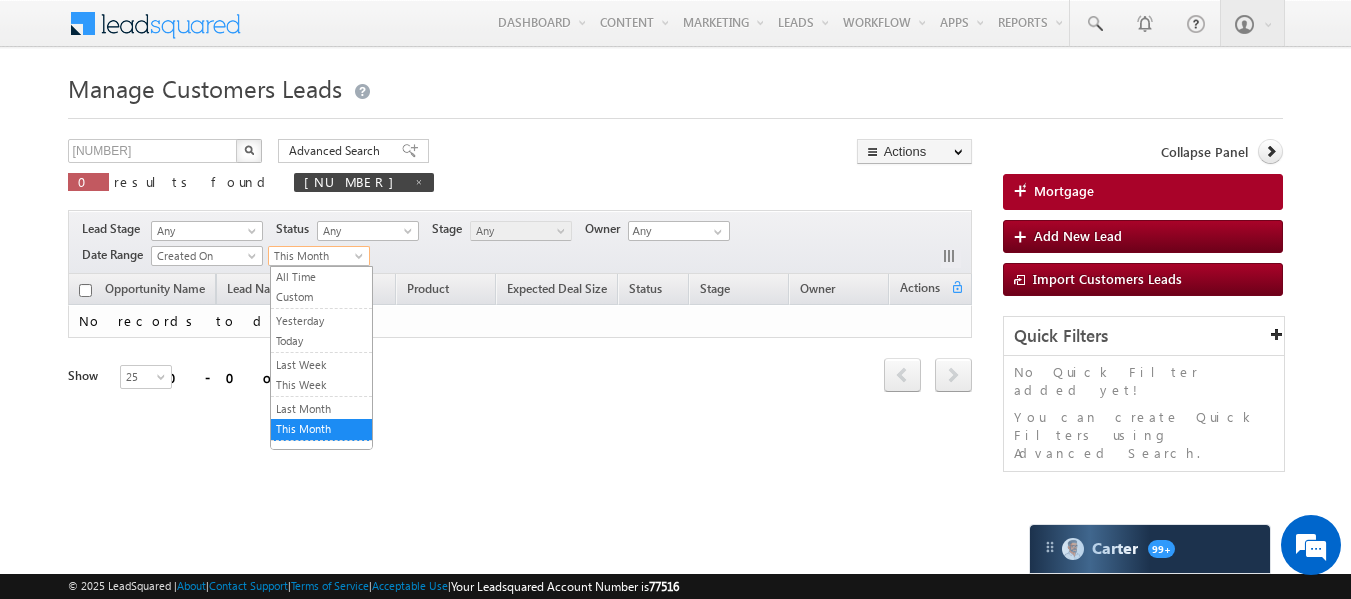 click at bounding box center (361, 260) 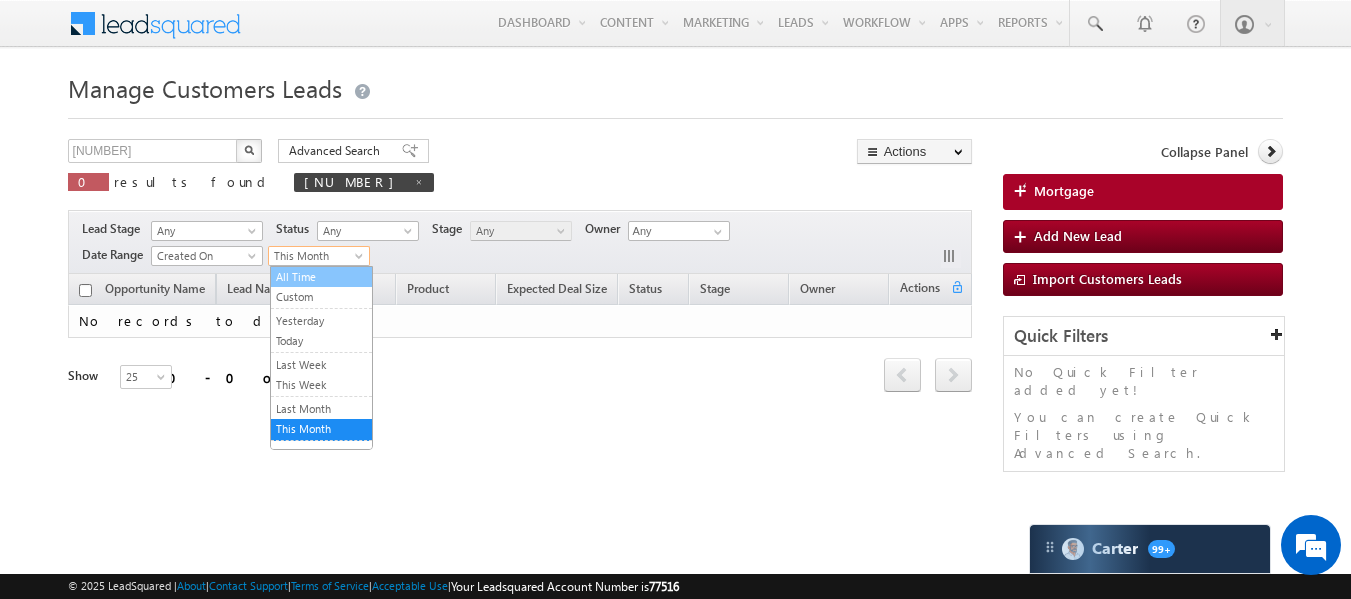 click on "All Time" at bounding box center (321, 277) 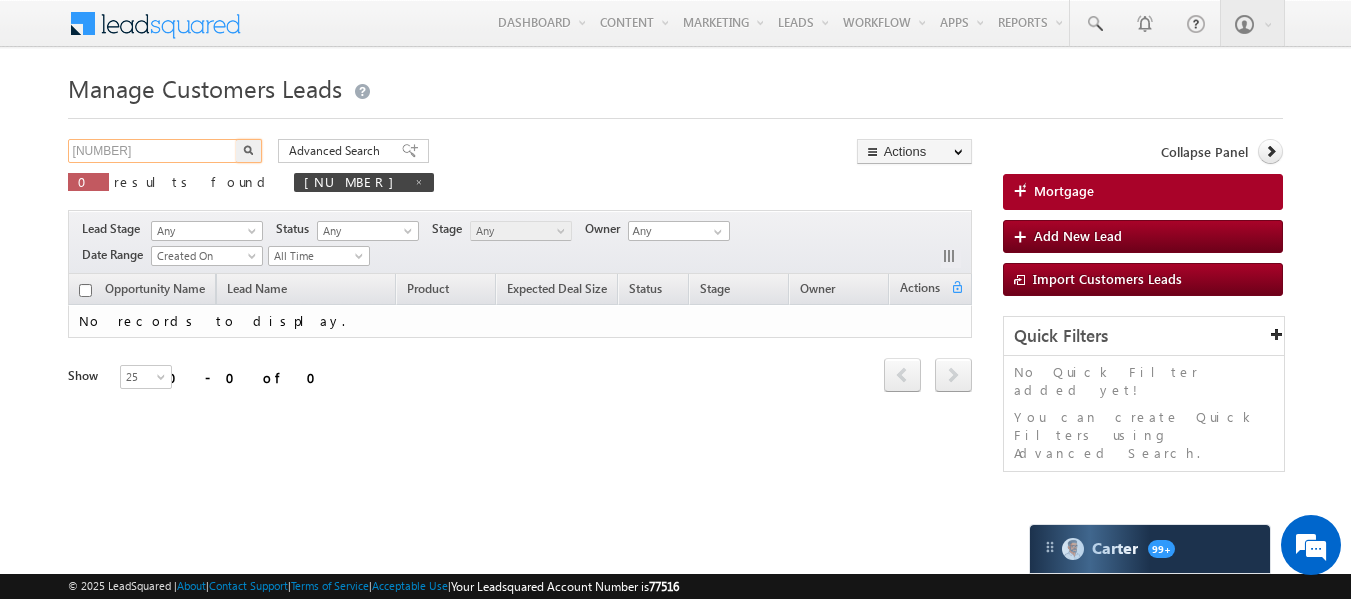 click on "[NUMBER]" at bounding box center [153, 151] 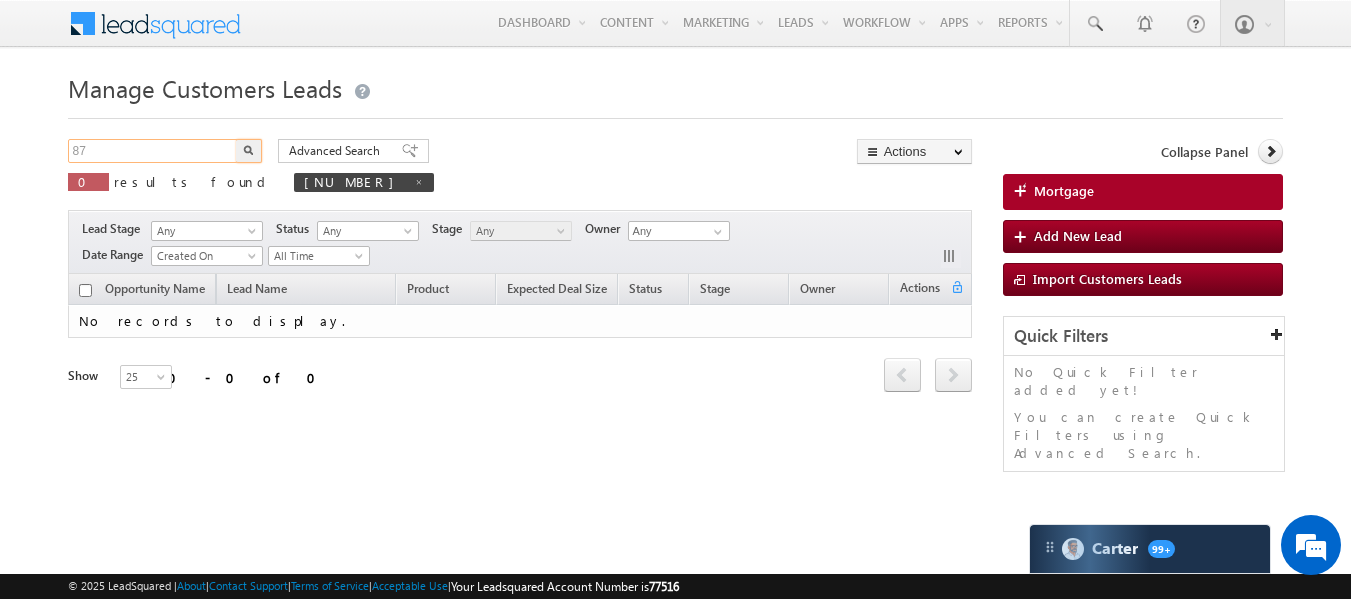 type on "8" 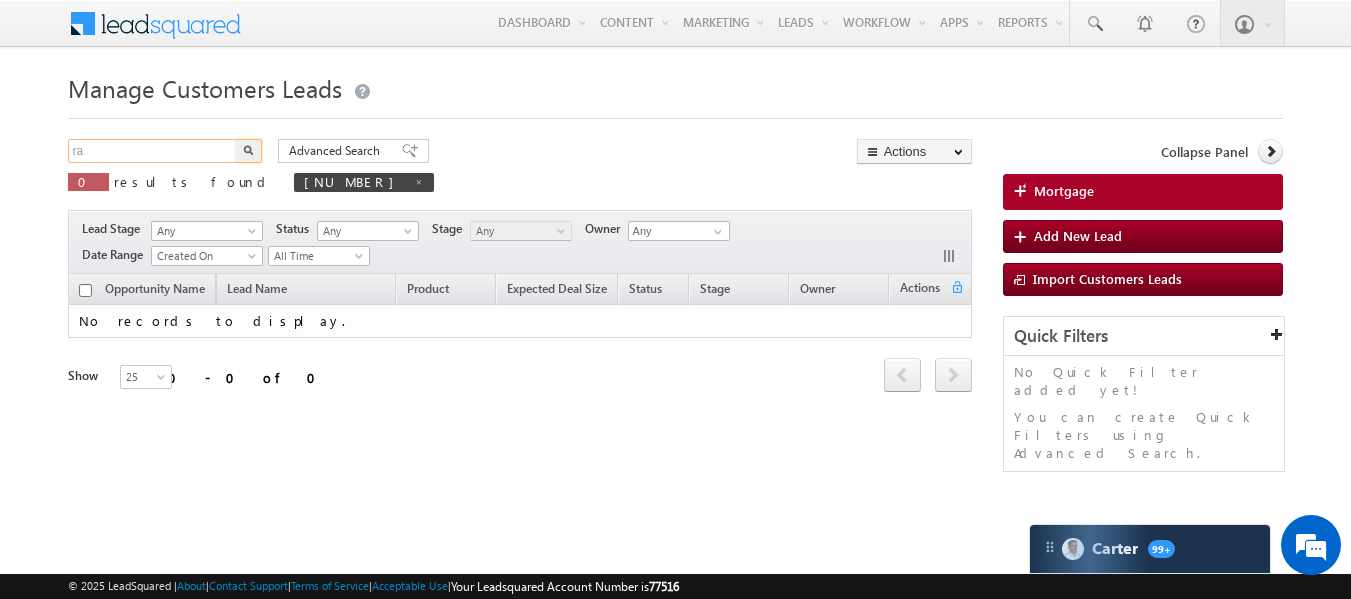 type on "r" 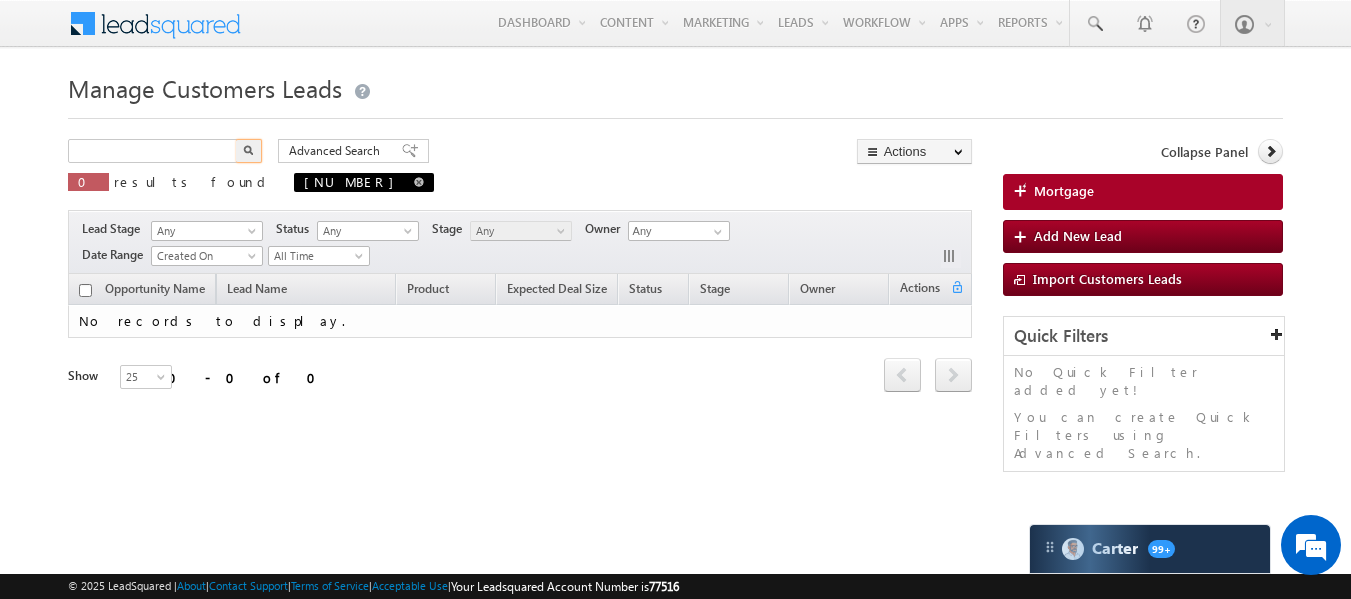 type on "Search Customers Leads" 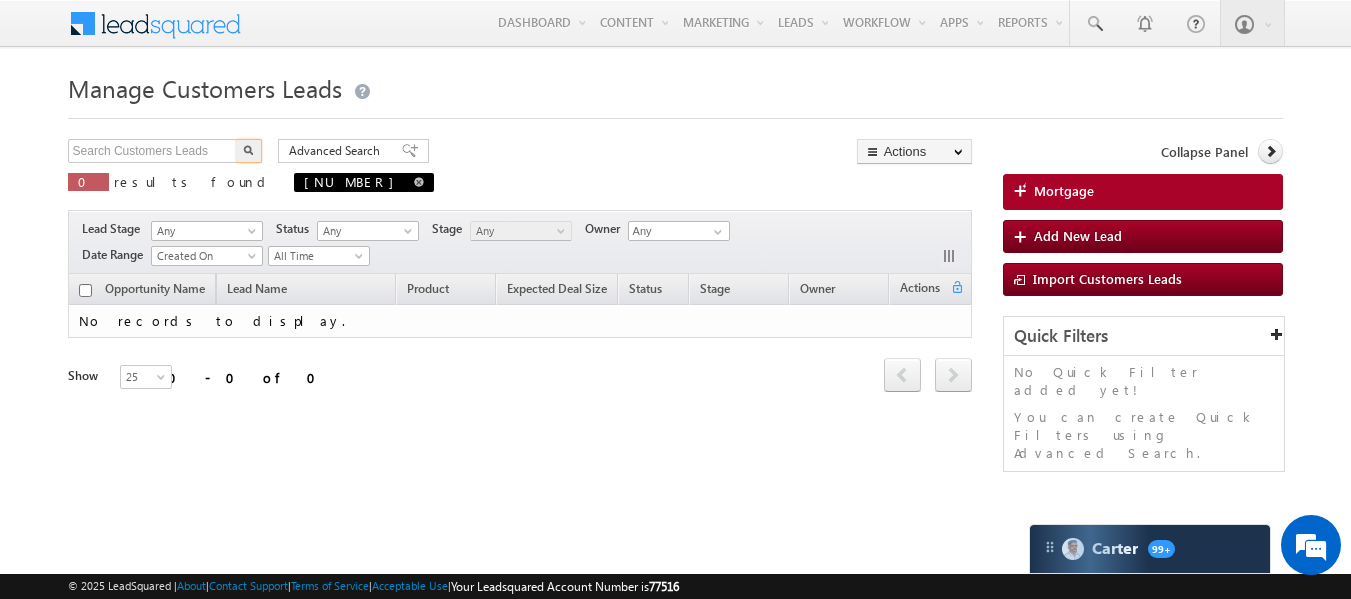 click at bounding box center [419, 182] 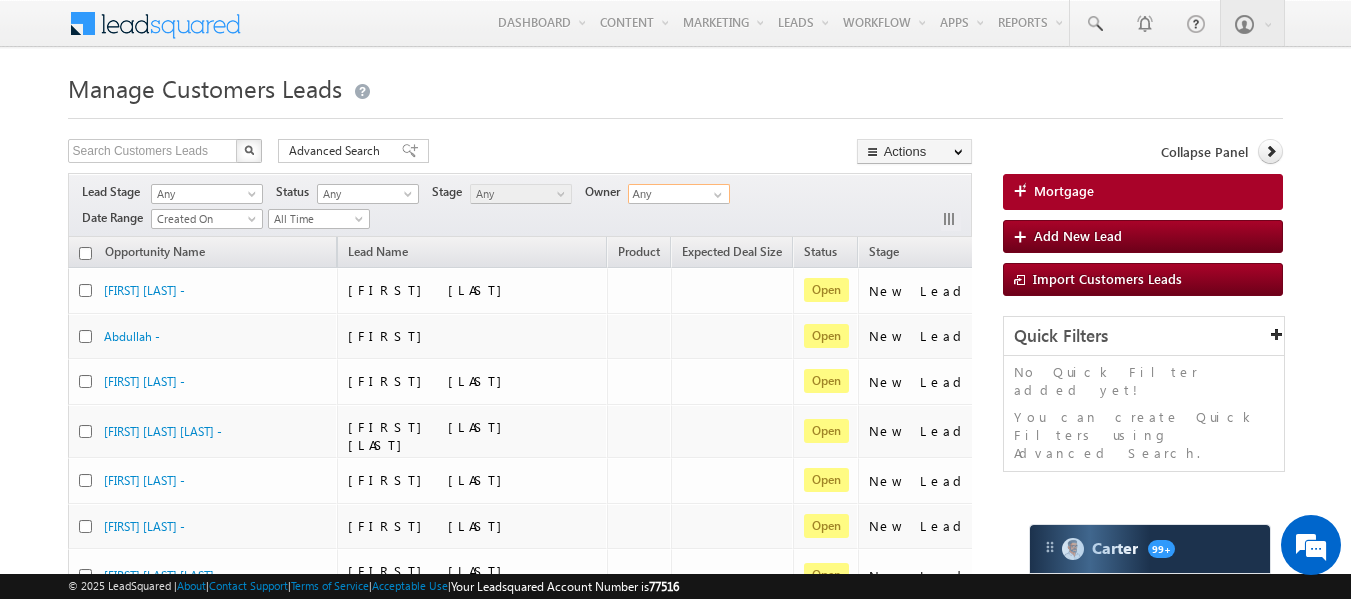 click on "Any" at bounding box center [679, 194] 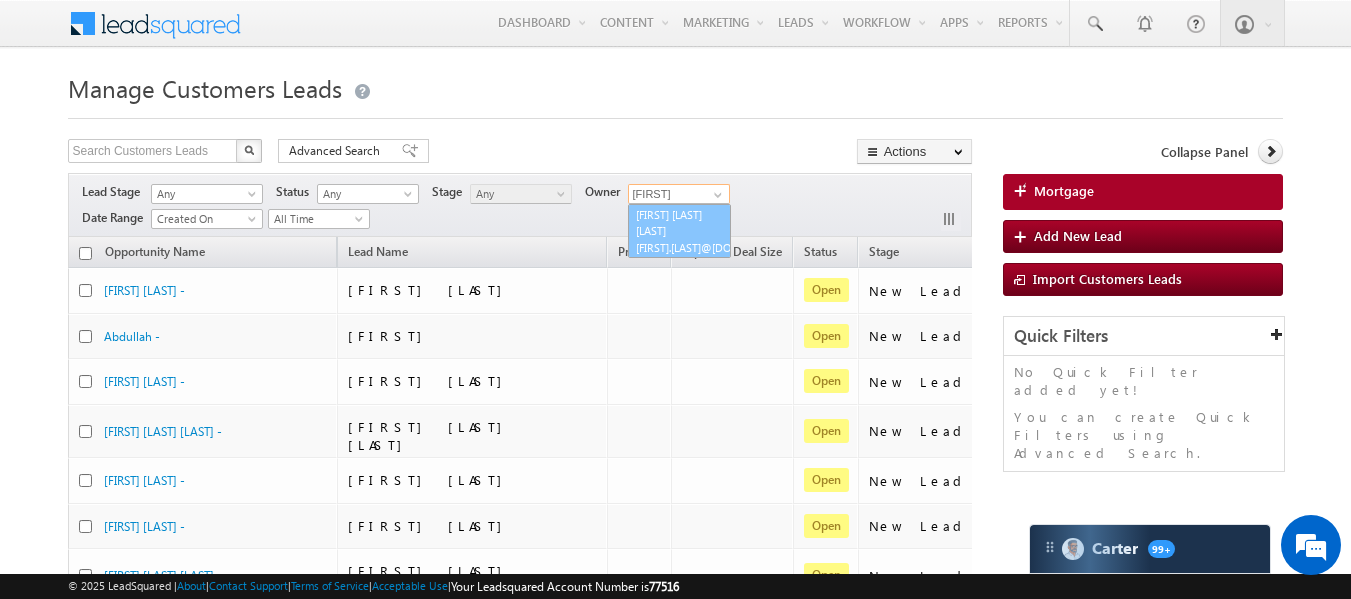 click on "[FIRST] [LAST] [LAST]   [FIRST].[LAST]@[DOMAIN]" at bounding box center (679, 231) 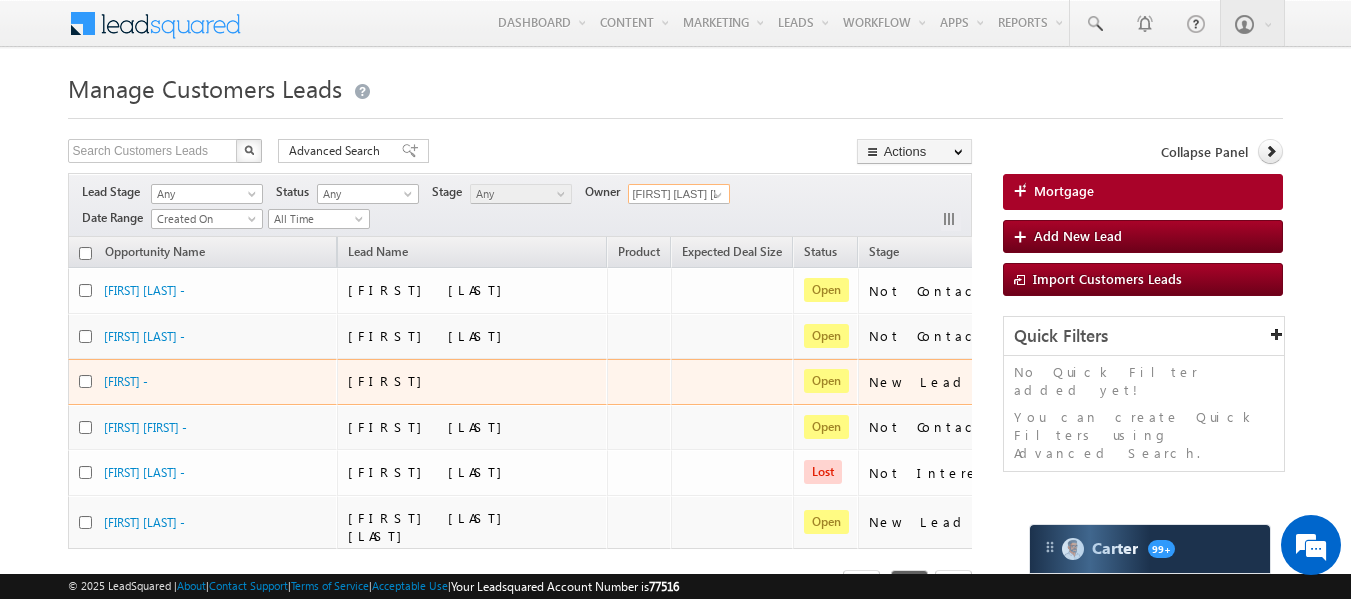 scroll, scrollTop: 117, scrollLeft: 0, axis: vertical 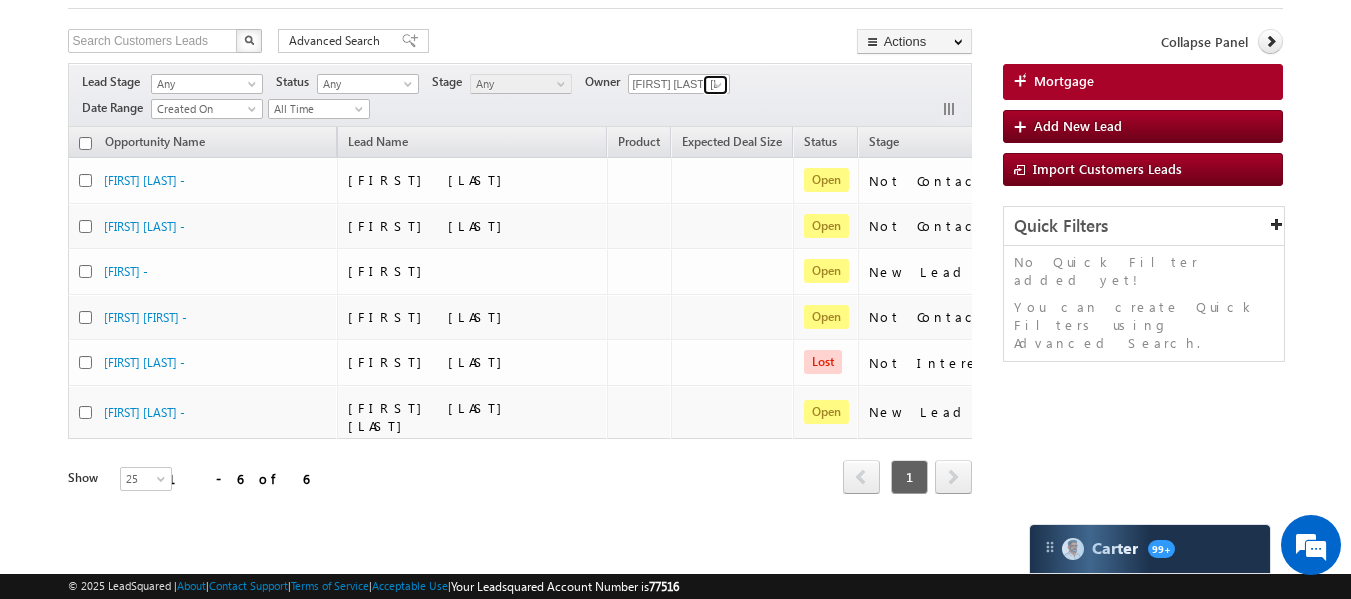 click at bounding box center [715, 85] 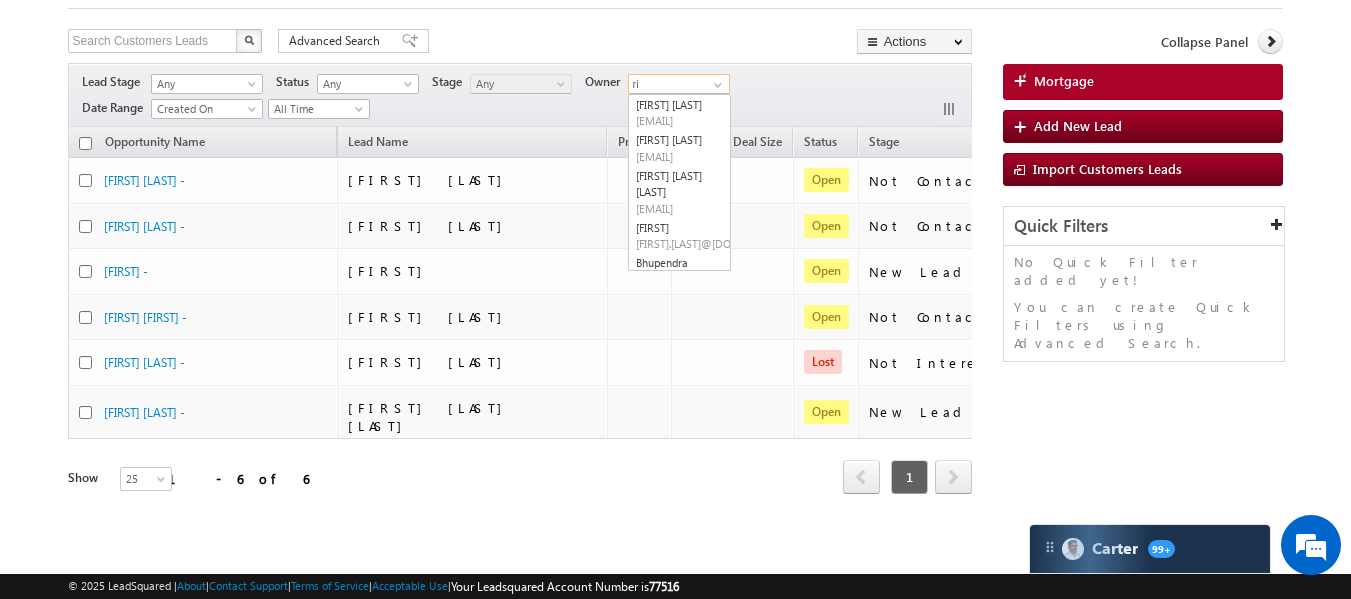 type on "r" 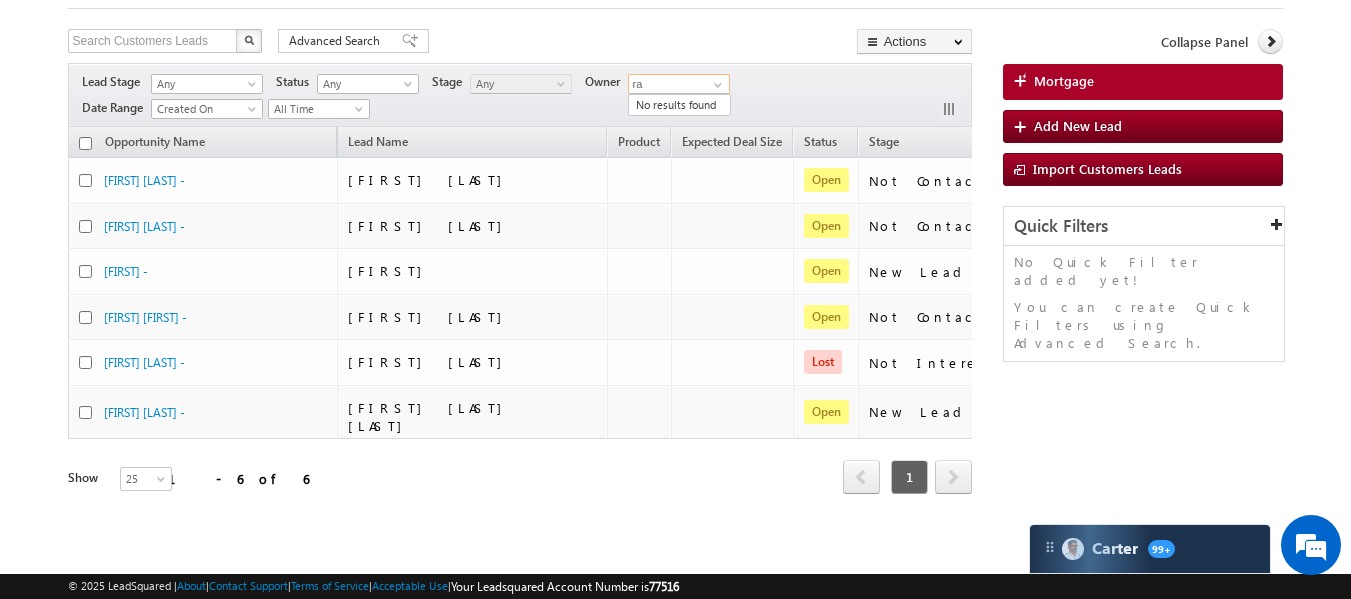 type on "r" 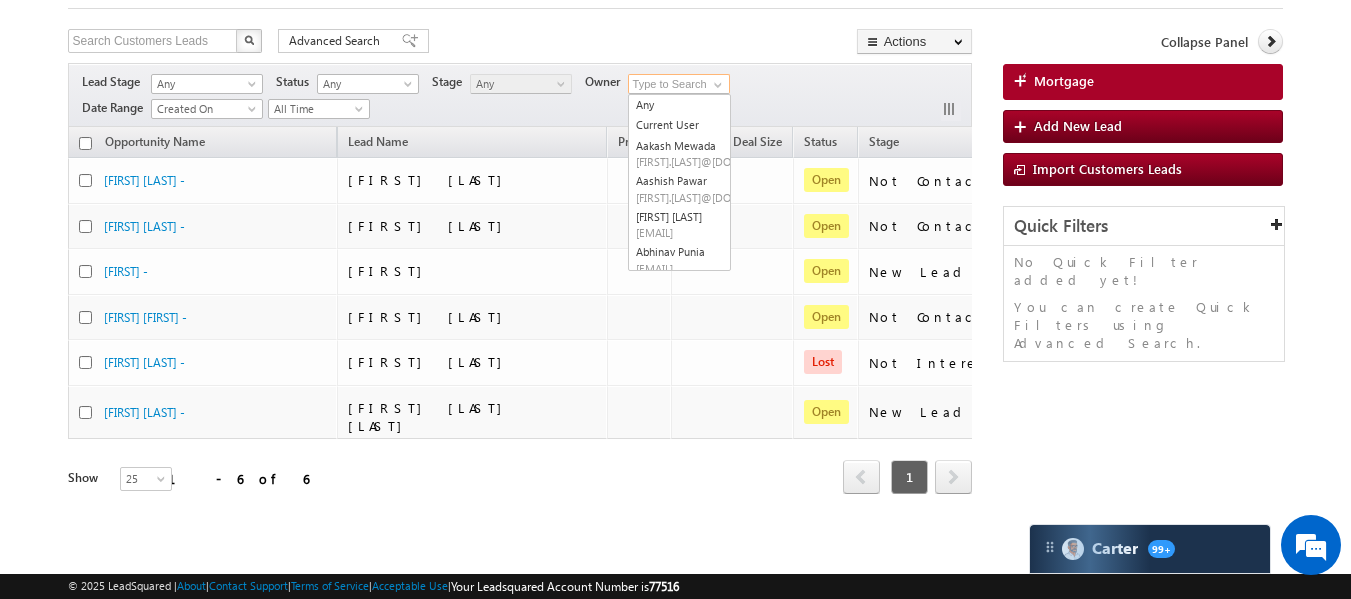 type on "e" 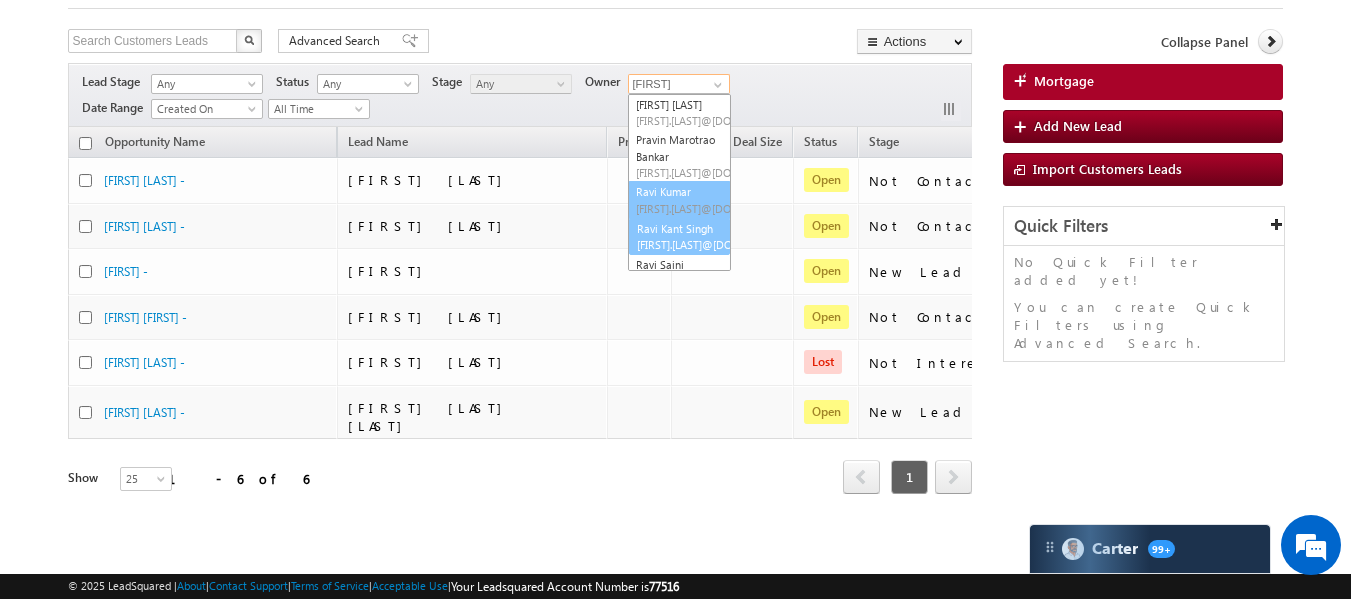 scroll, scrollTop: 35, scrollLeft: 0, axis: vertical 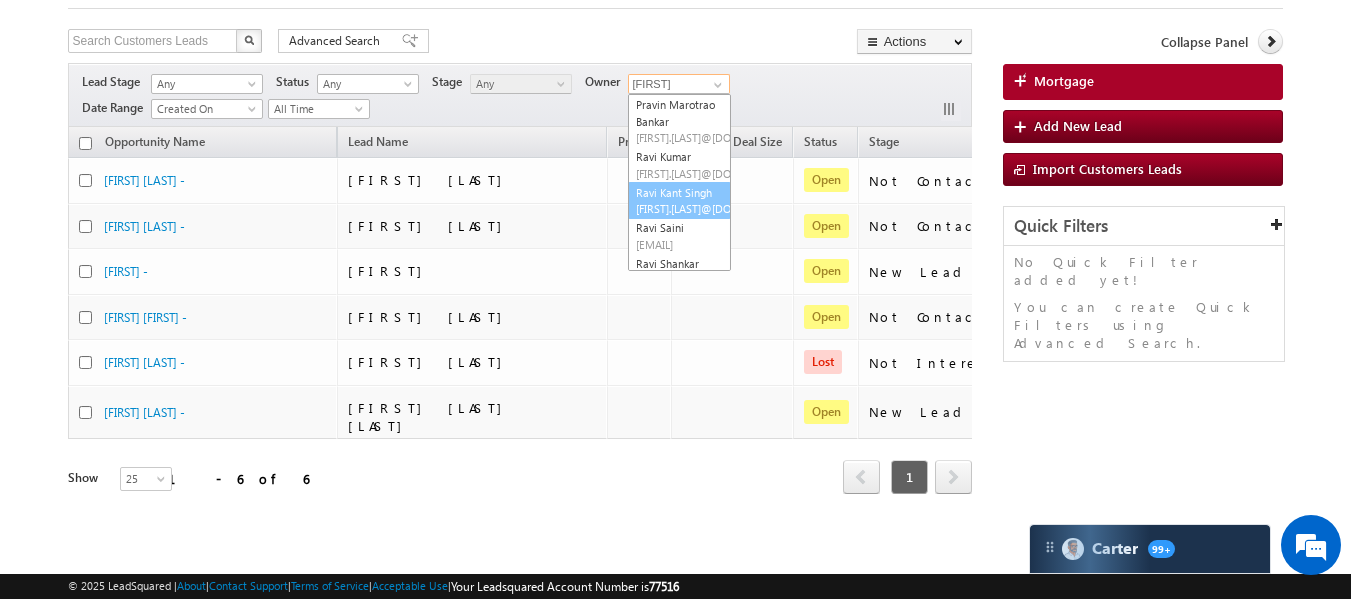 click on "[FIRST].[LAST]@[DOMAIN]" at bounding box center (726, 208) 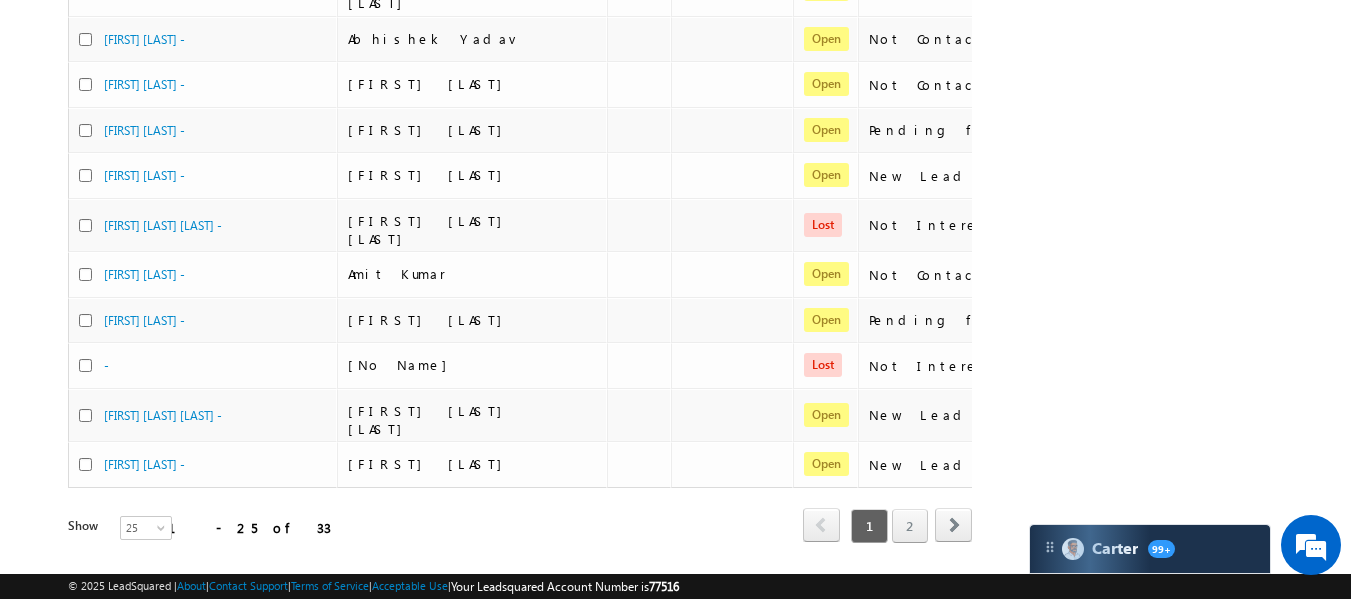 scroll, scrollTop: 0, scrollLeft: 0, axis: both 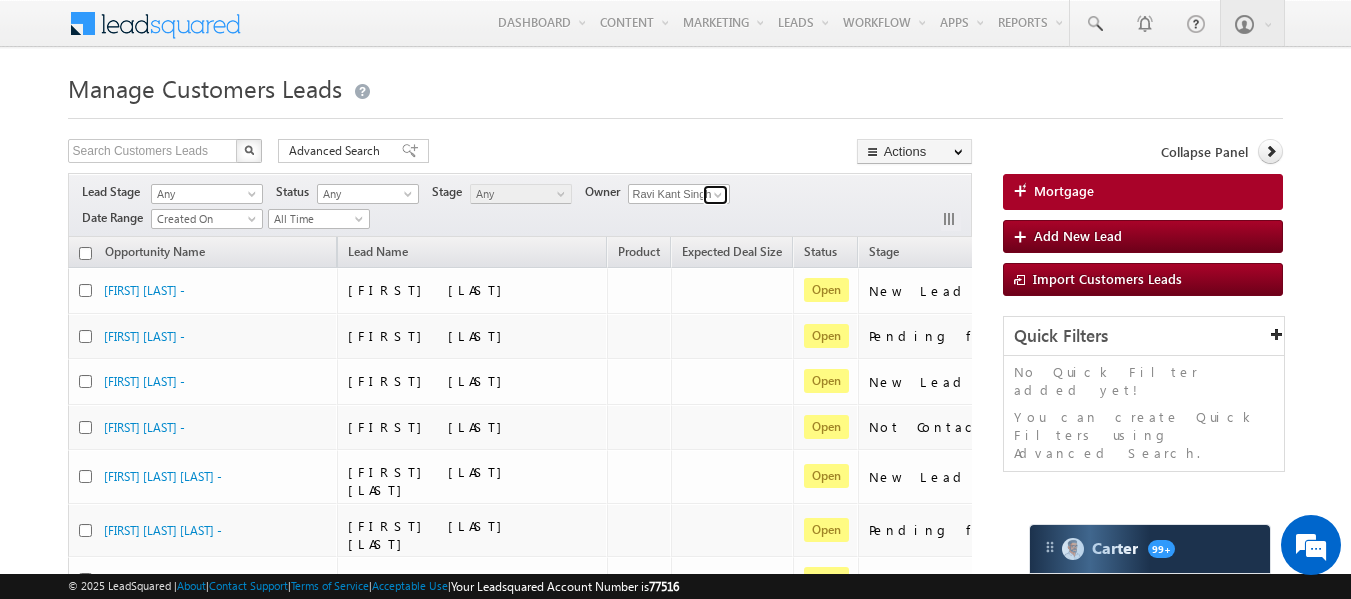 click at bounding box center (718, 195) 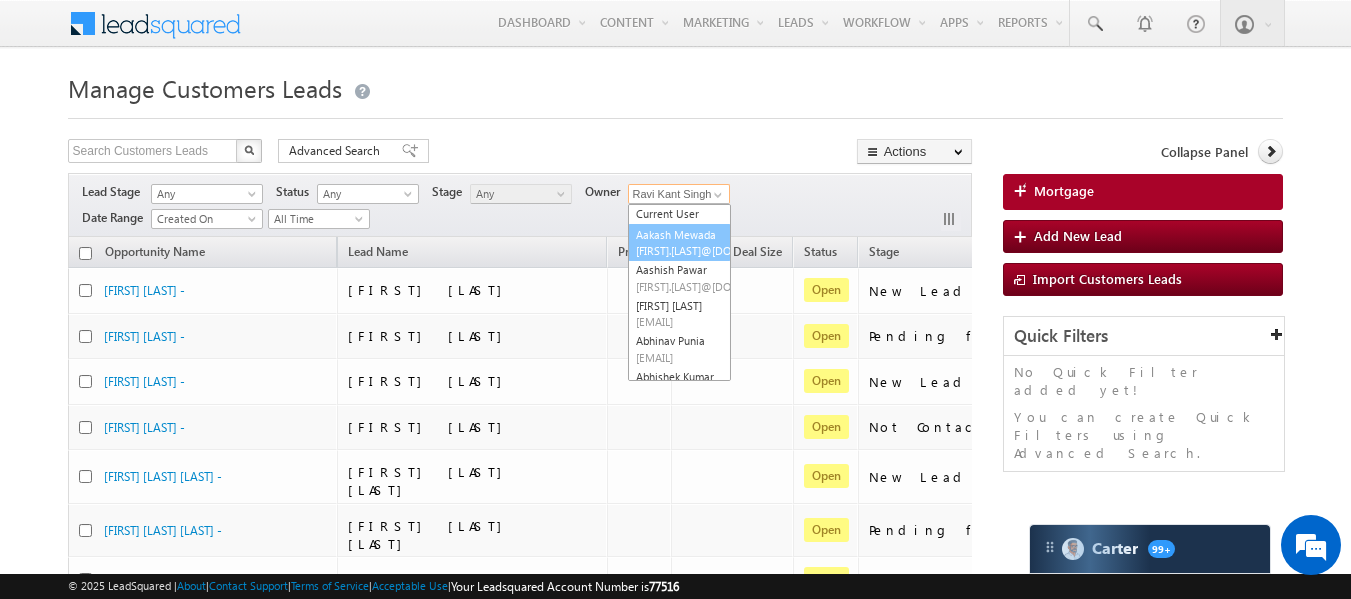 scroll, scrollTop: 0, scrollLeft: 0, axis: both 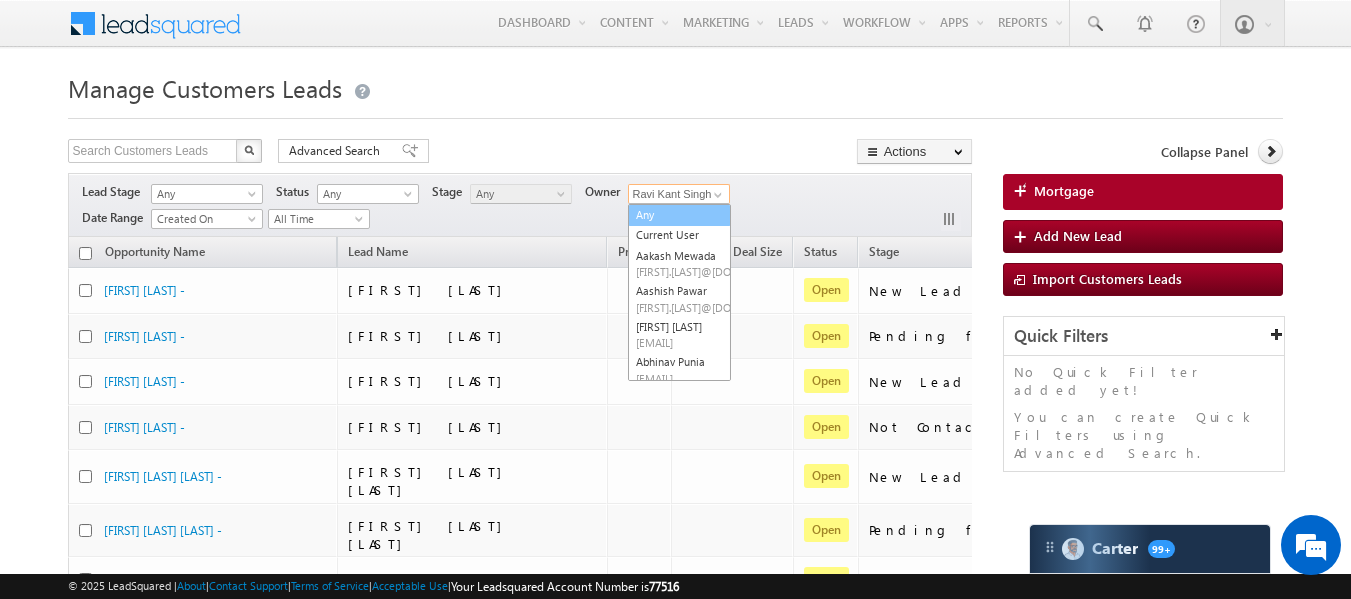 click on "Any Current User  [FIRST] [LAST]   [FIRST].[LAST]@[DOMAIN]  [FIRST] [LAST]   [FIRST].[LAST]@[DOMAIN]  [FIRST] [LAST]   [FIRST].[LAST]@[DOMAIN]  [FIRST] [LAST]   [FIRST].[LAST]@[DOMAIN]  [FIRST] [LAST]   [FIRST].[LAST]@[DOMAIN]  [FIRST] [LAST]   [FIRST].[LAST]@[DOMAIN]  [FIRST] [LAST]   [FIRST].[LAST]@[DOMAIN]  [FIRST] [LAST]   [FIRST].[LAST]@[DOMAIN]  [FIRST] [LAST]   [FIRST].[LAST]@[DOMAIN]  [FIRST] [LAST]   [FIRST].[LAST]@[DOMAIN]  [FIRST] [LAST]   [FIRST].[LAST]@[DOMAIN]  [FIRST] [LAST]   [FIRST].[LAST]@[DOMAIN]  [FIRST] [LAST]   [FIRST].[LAST]@[DOMAIN]  [FIRST]   [FIRST] [LAST]" at bounding box center [679, 292] 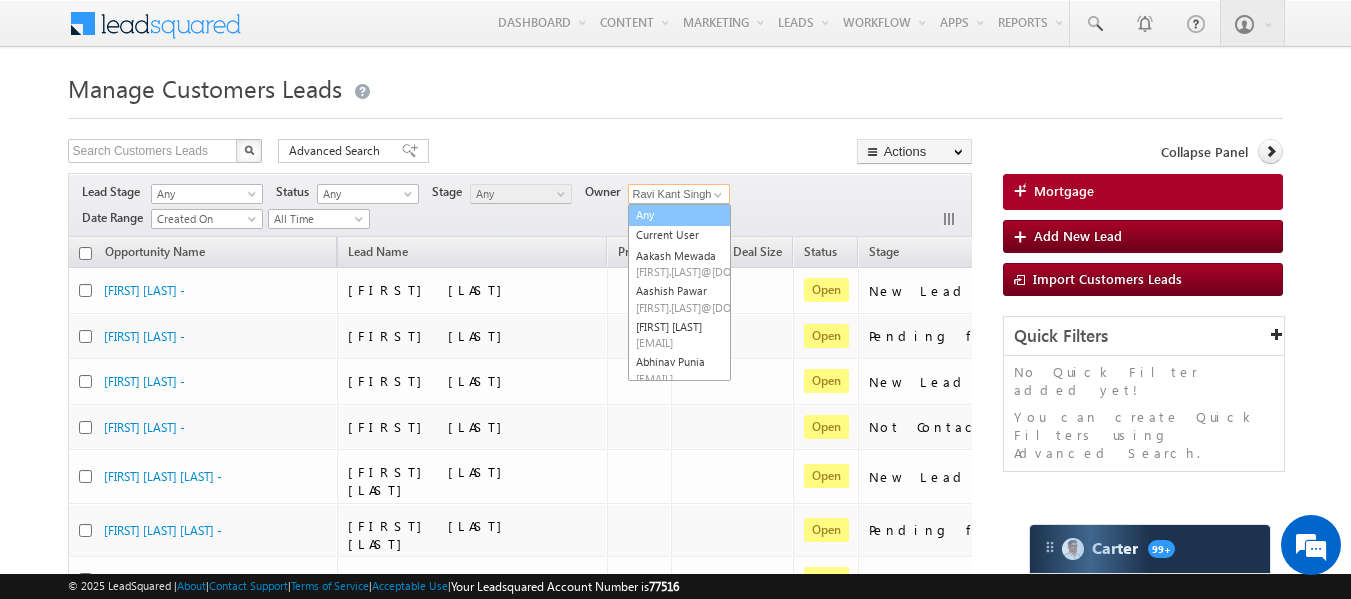type on "Any" 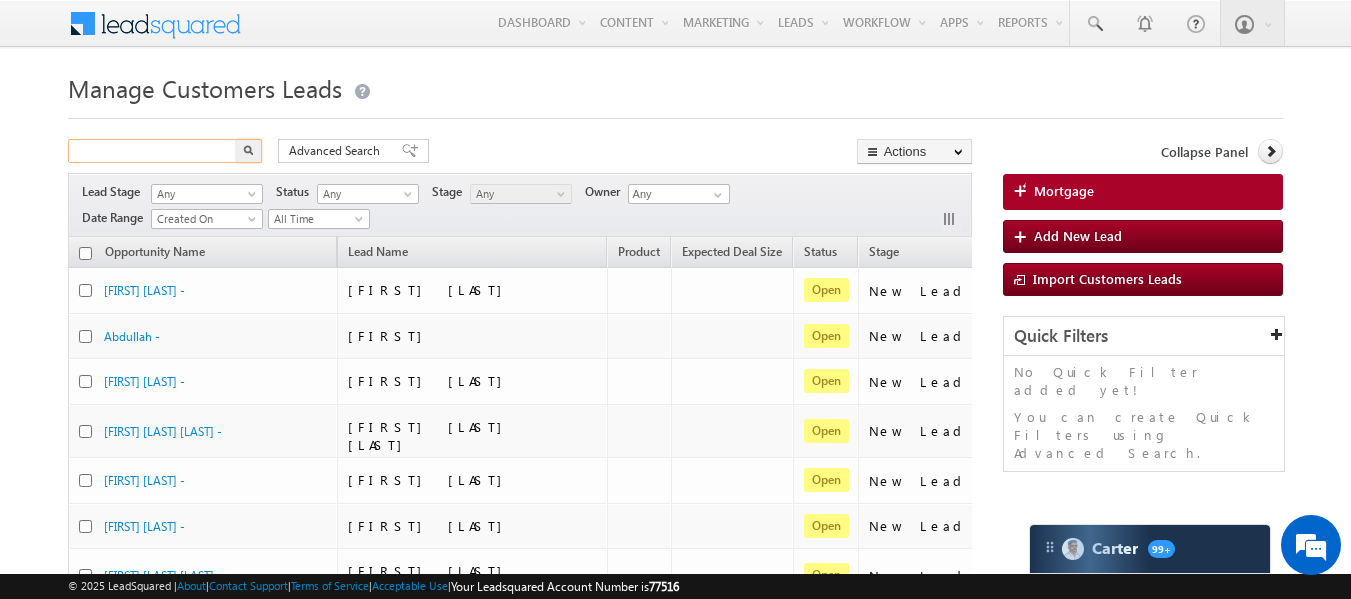 click at bounding box center [153, 151] 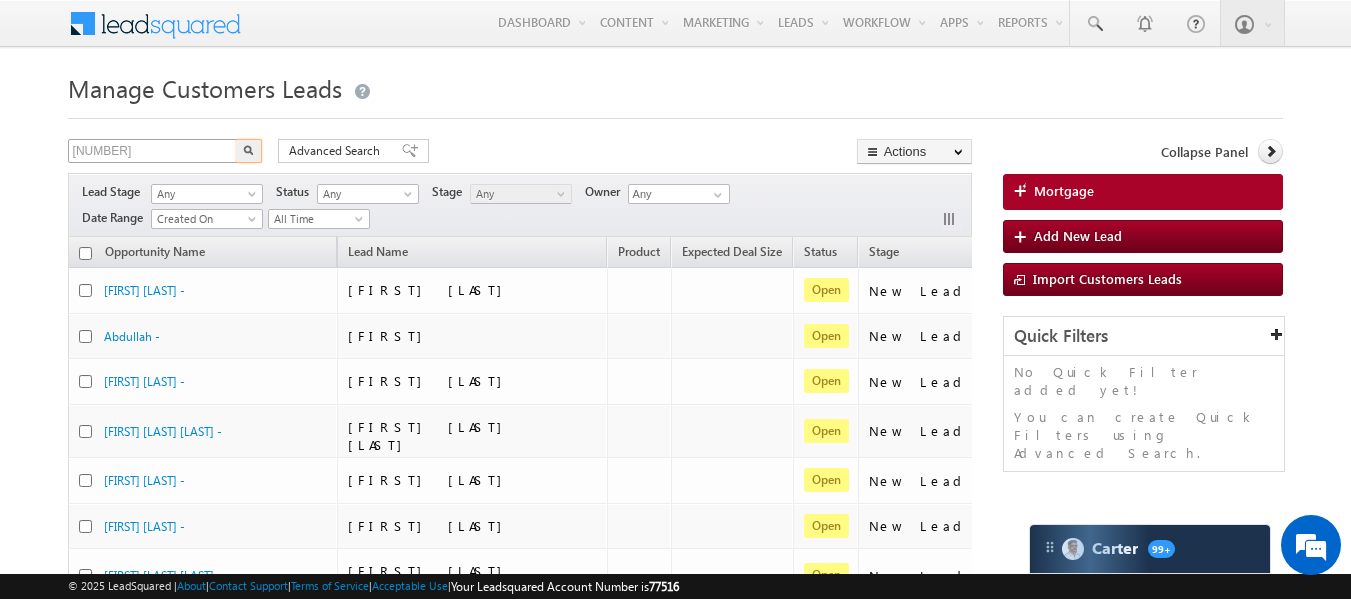 click at bounding box center [249, 151] 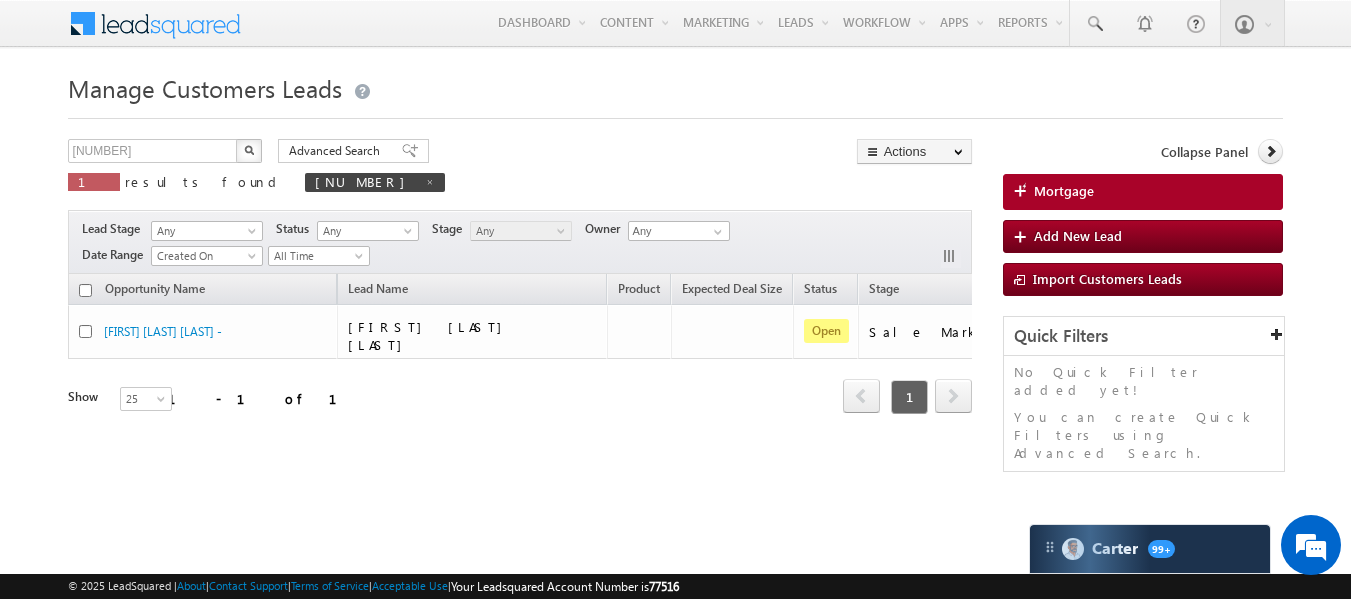 scroll, scrollTop: 0, scrollLeft: 172, axis: horizontal 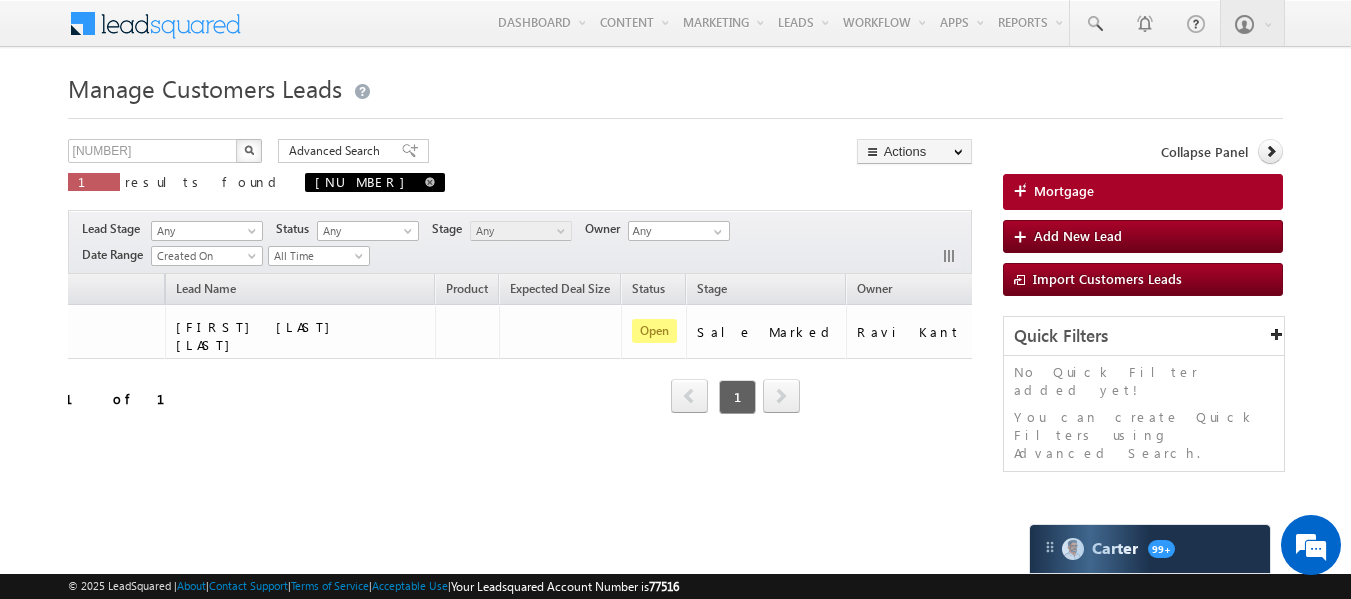 click at bounding box center (430, 182) 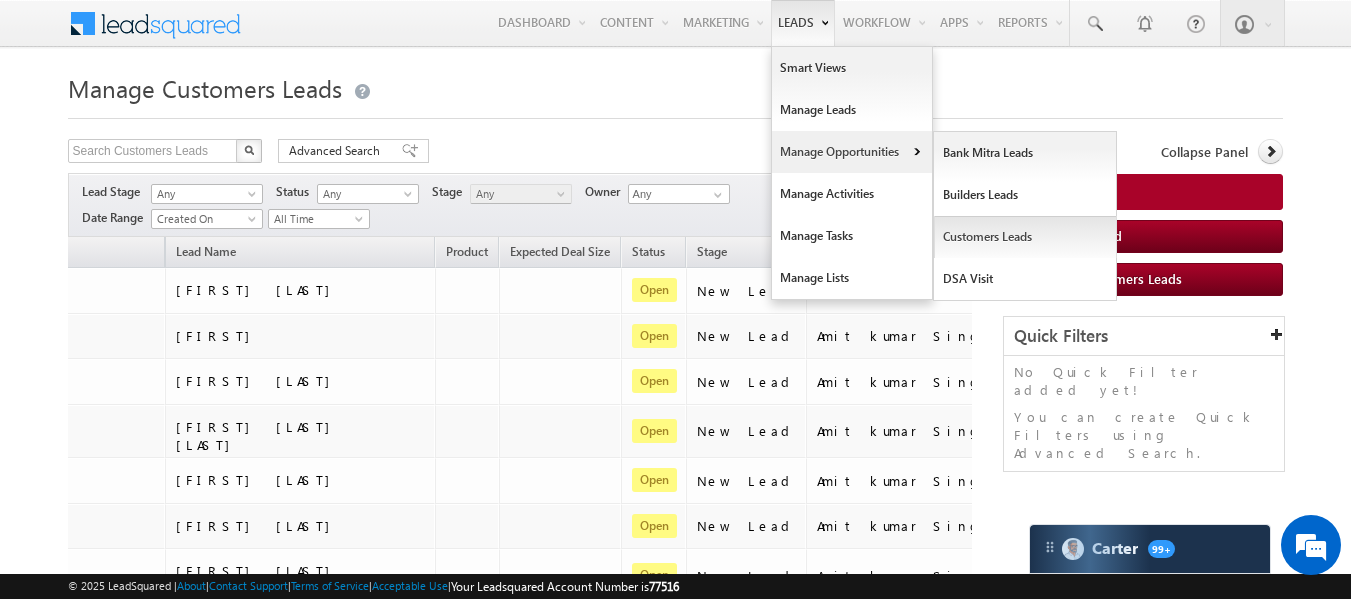 click on "Customers Leads" at bounding box center (1025, 237) 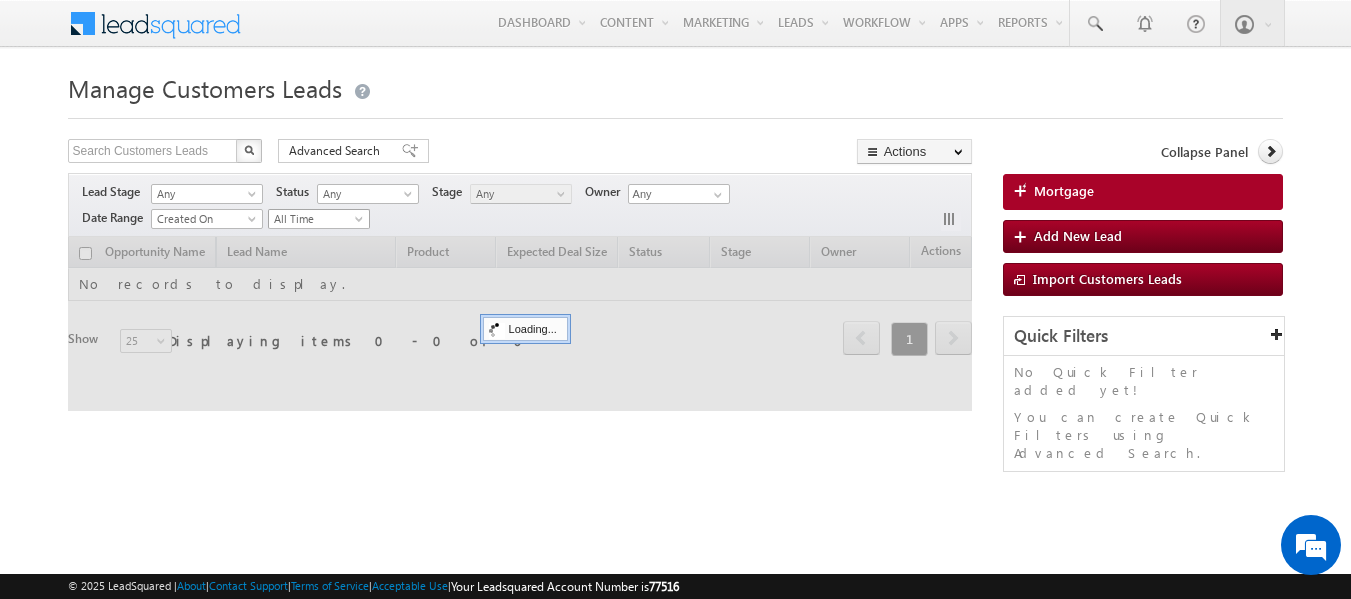 scroll, scrollTop: 0, scrollLeft: 0, axis: both 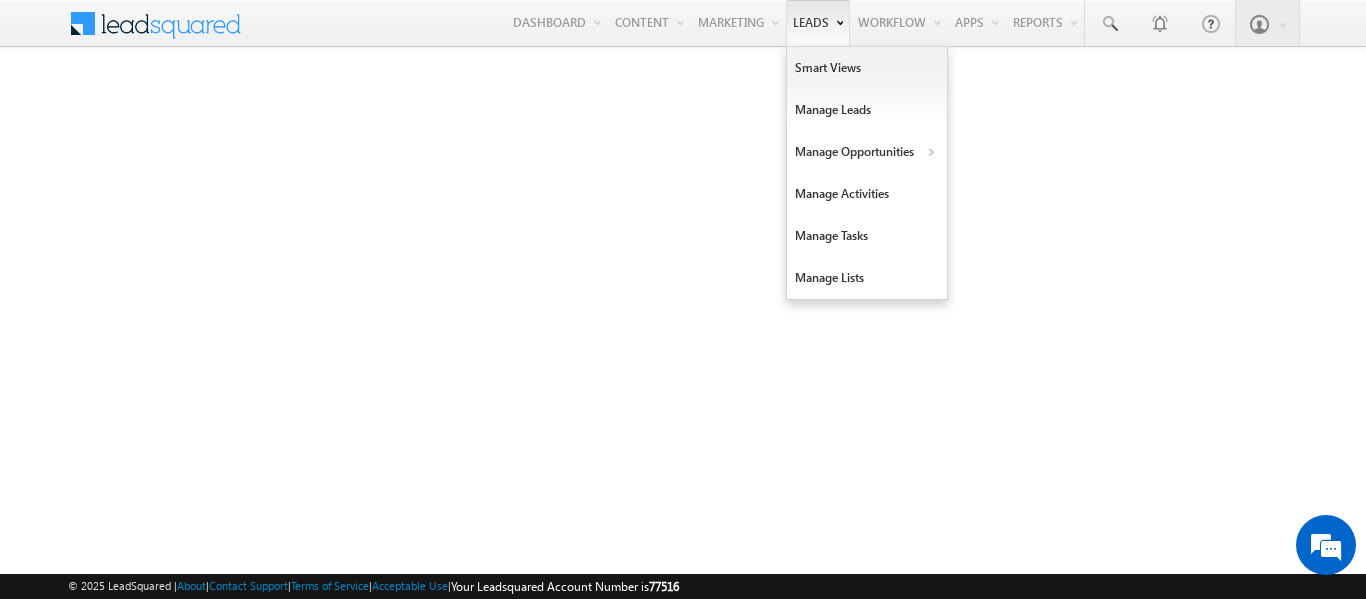 click on "Leads" at bounding box center (818, 23) 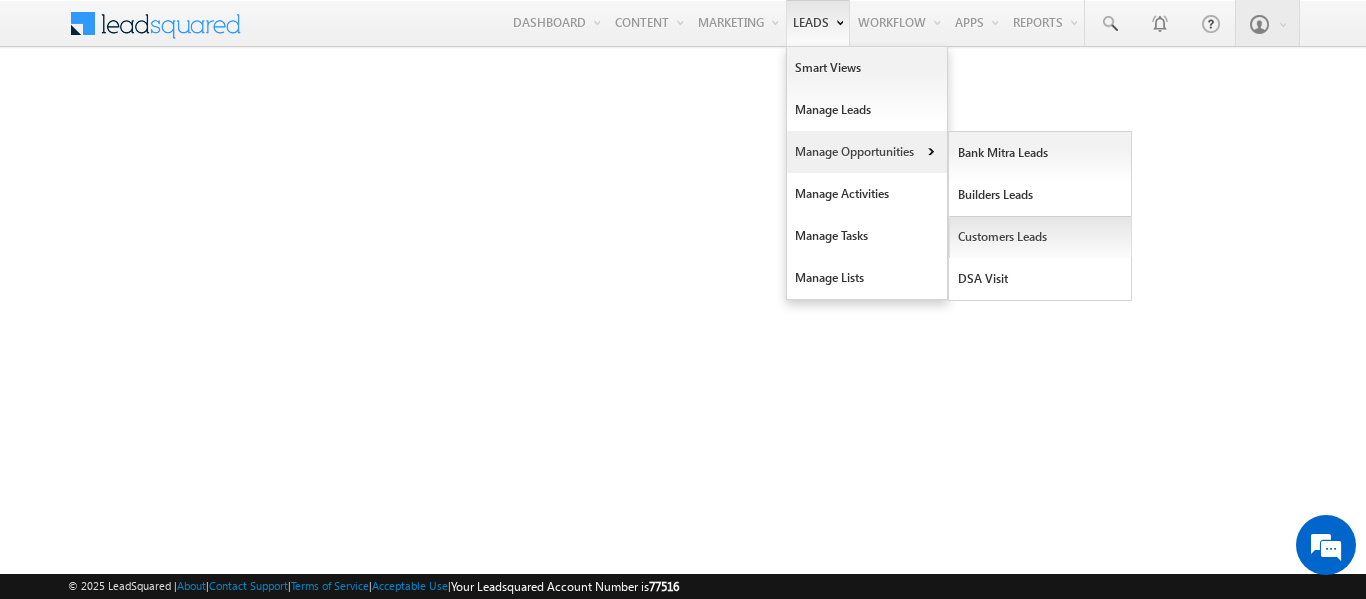 click on "Customers Leads" at bounding box center (1040, 237) 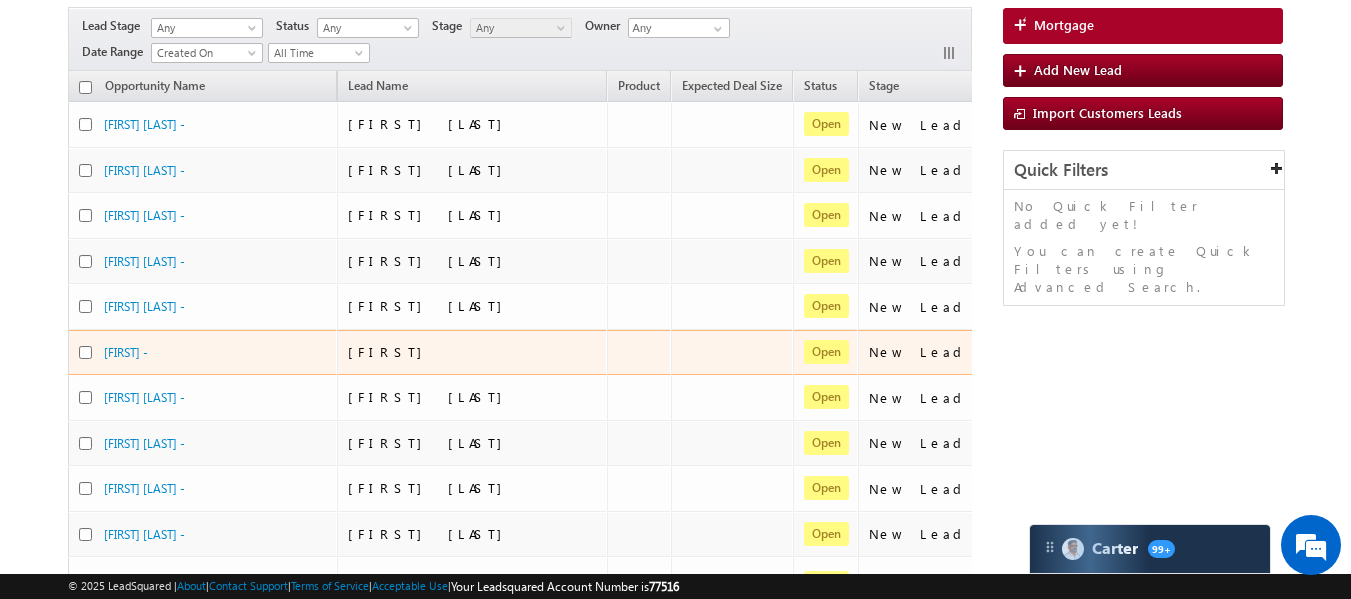 scroll, scrollTop: 159, scrollLeft: 0, axis: vertical 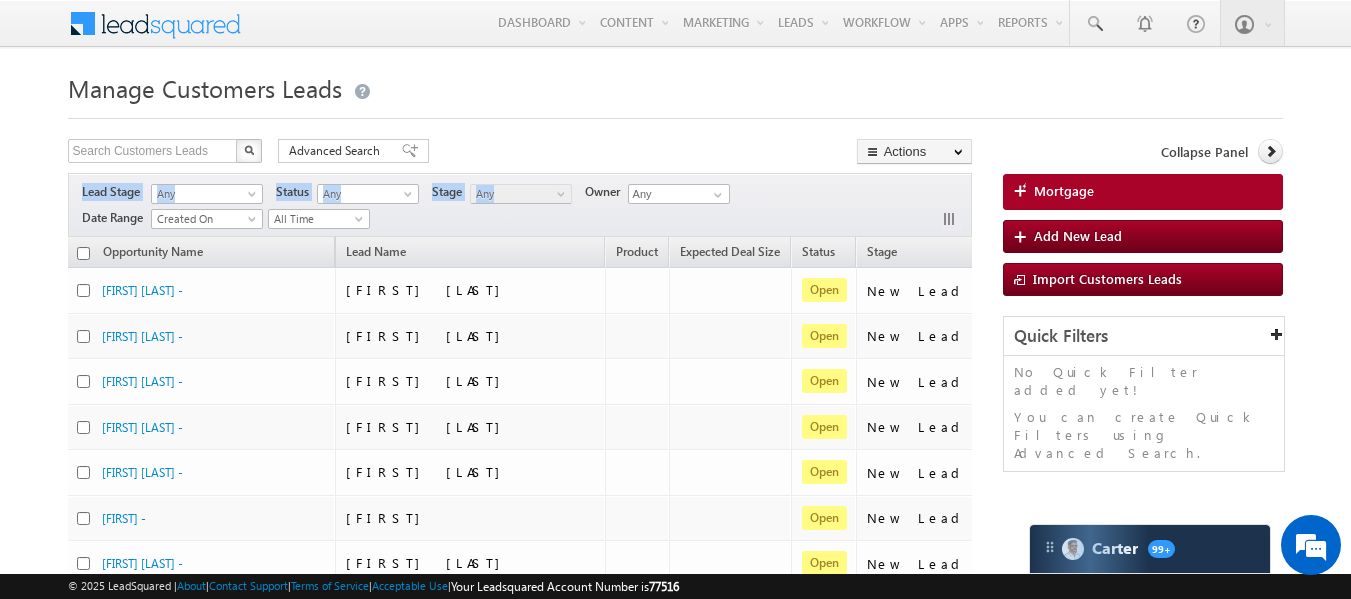 drag, startPoint x: 532, startPoint y: 182, endPoint x: 547, endPoint y: 186, distance: 15.524175 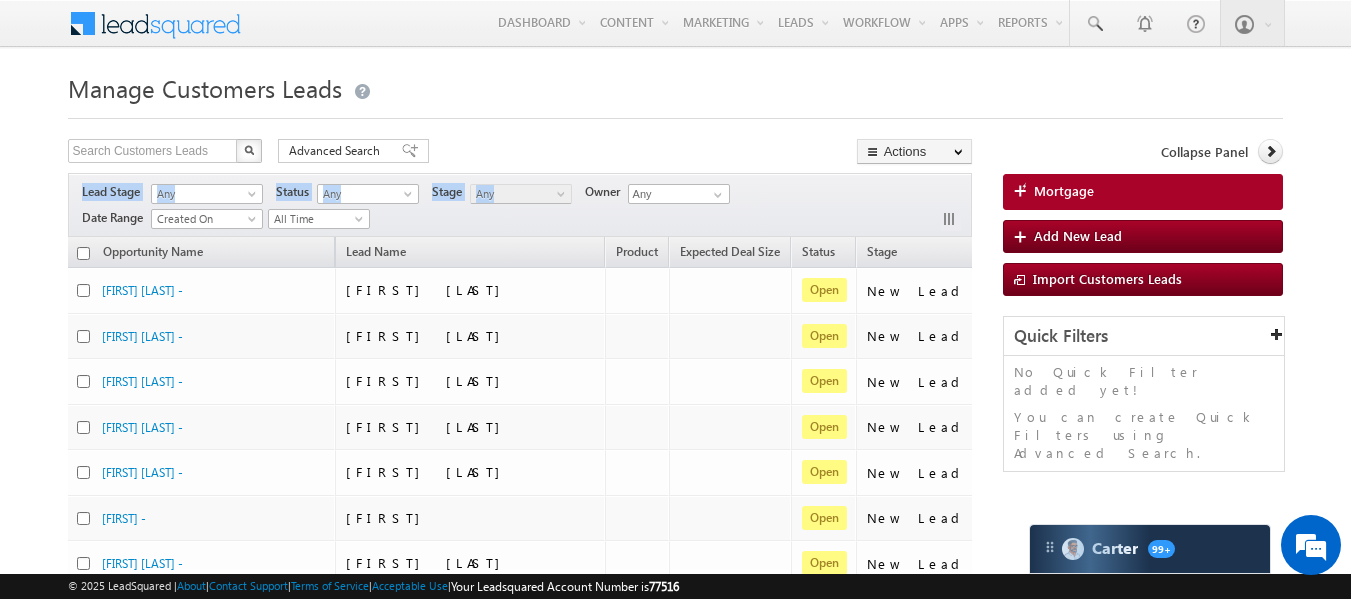 click on "Lead Stage
Any
Any
Activity Type
Bank Mitra Leads
Builders Leads
Customers Leads
DSA Visit
Customers Leads
Status
Any
Open
Won
Lost
Any
Stage
Any
Any
Owner
Any Any" at bounding box center [520, 205] 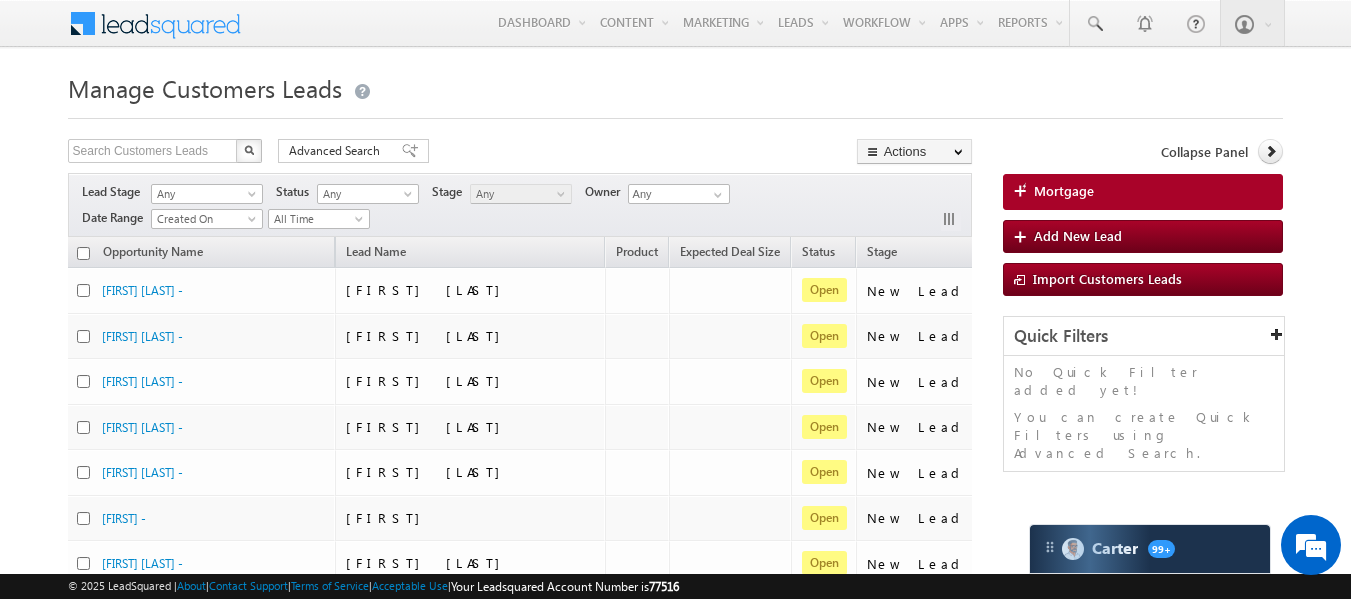 click on "Search Customers Leads X   426407 results found
Advanced Search
Advanced search results
Actions Export Customers Leads Reset all Filters
Actions Export Customers Leads Bulk Update Change Owner Change Stage Bulk Delete Add Activity Reset all Filters" at bounding box center (520, 153) 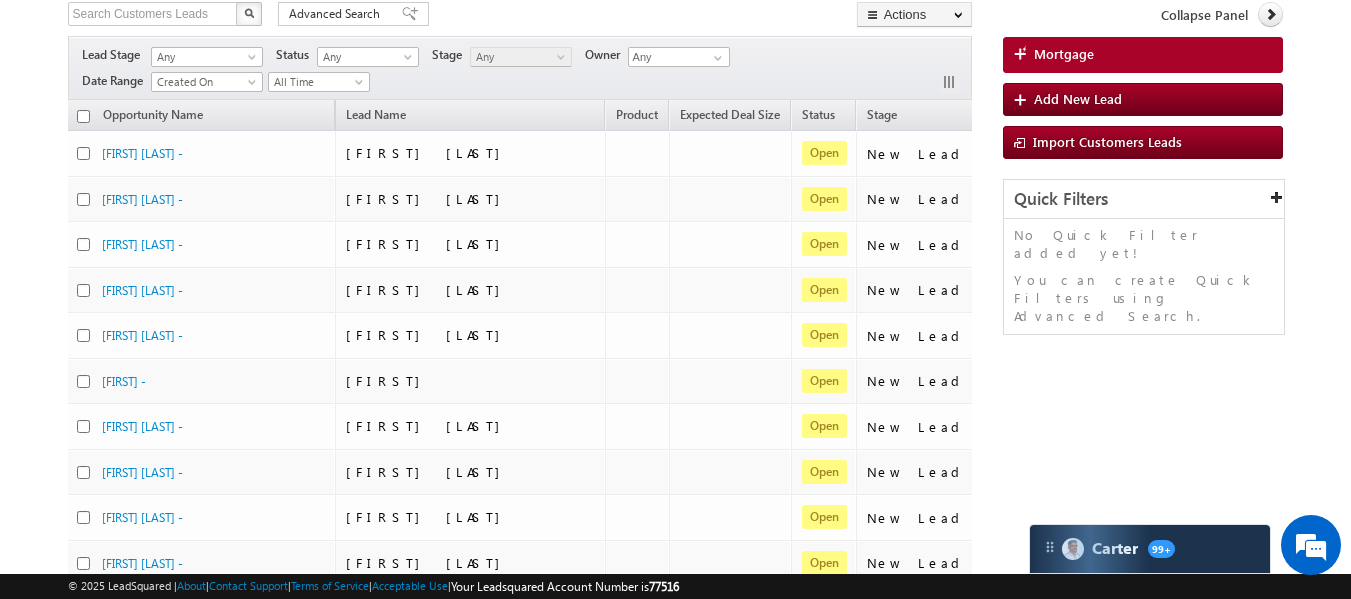 scroll, scrollTop: 0, scrollLeft: 0, axis: both 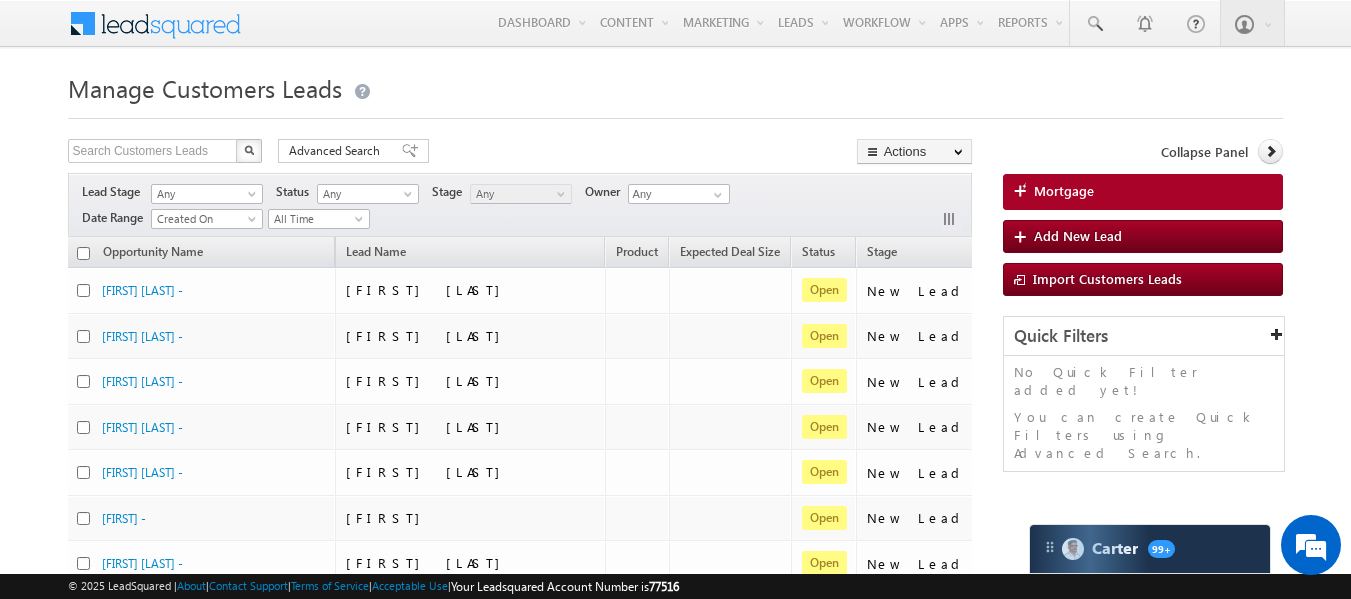 click on "Manage Customers Leads
Search Customers Leads X   426407 results found
Advanced Search
Advanced search results
Actions Export Customers Leads Reset all Filters
Actions Export Customers Leads Bulk Update Change Owner Change Stage Bulk Delete Add Activity Any" at bounding box center (676, 803) 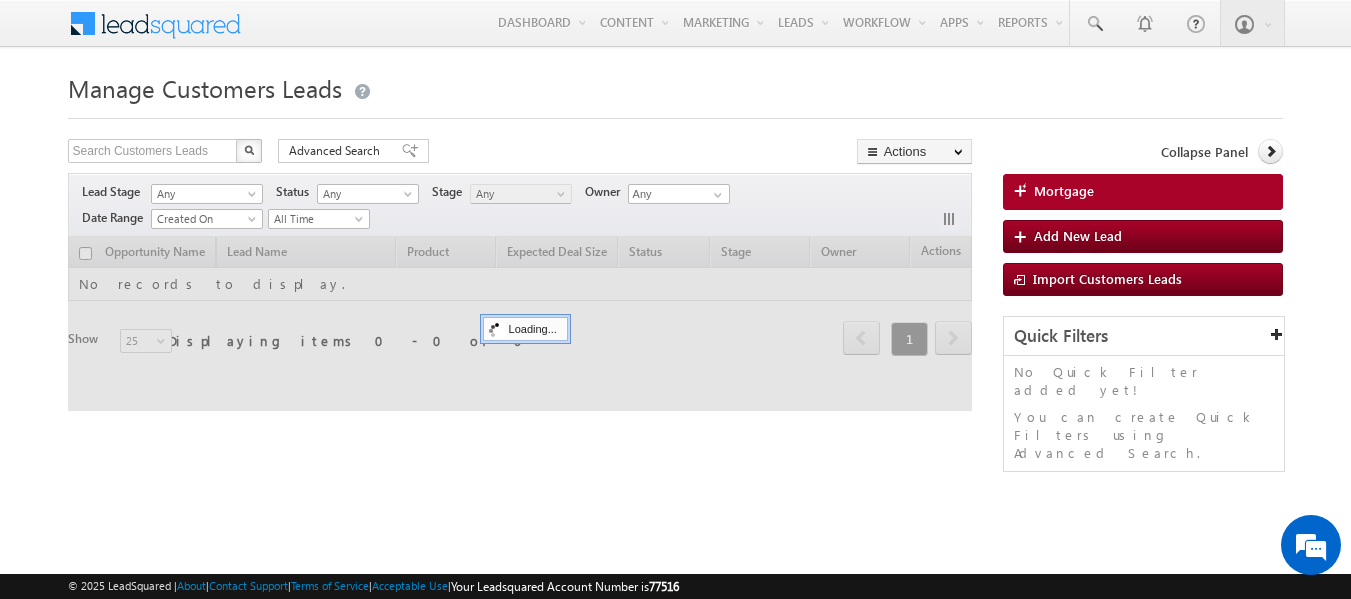scroll, scrollTop: 0, scrollLeft: 0, axis: both 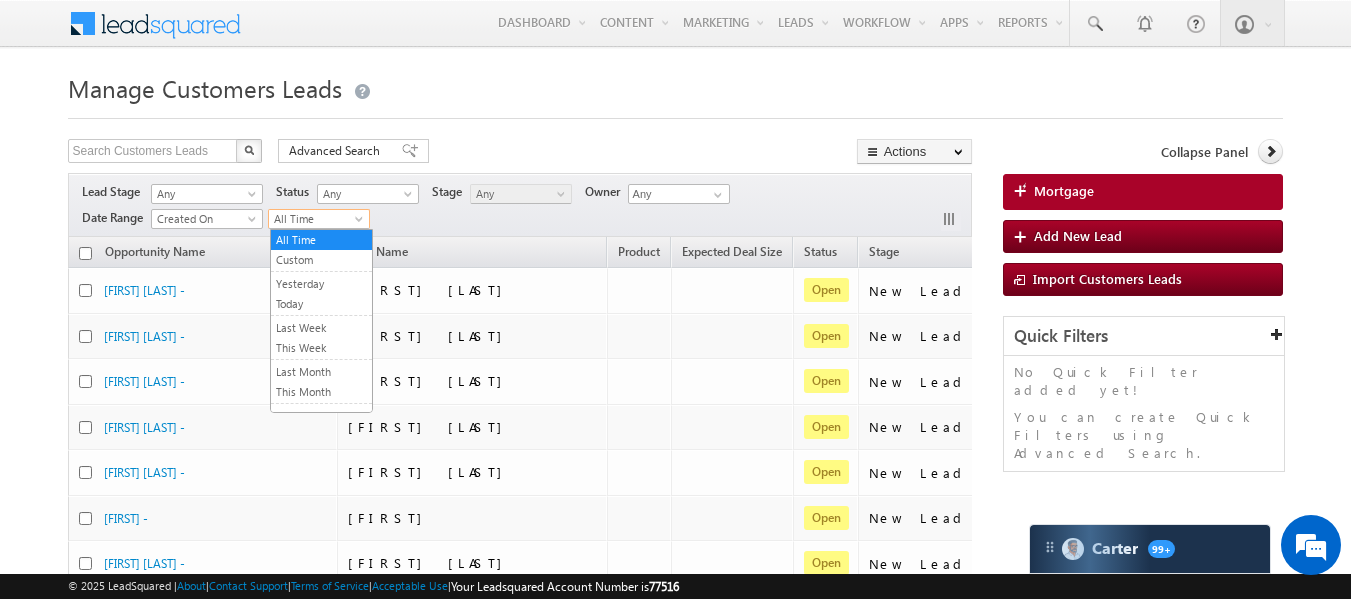 click on "All Time" at bounding box center (316, 219) 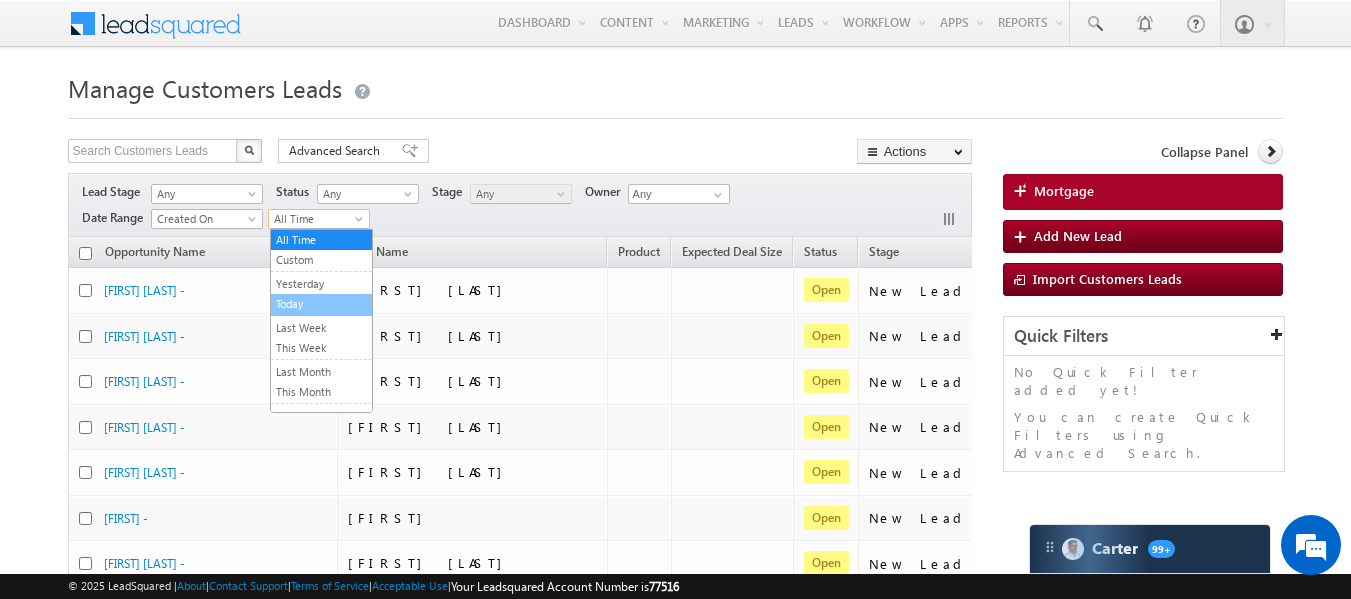 click on "Today" at bounding box center (321, 304) 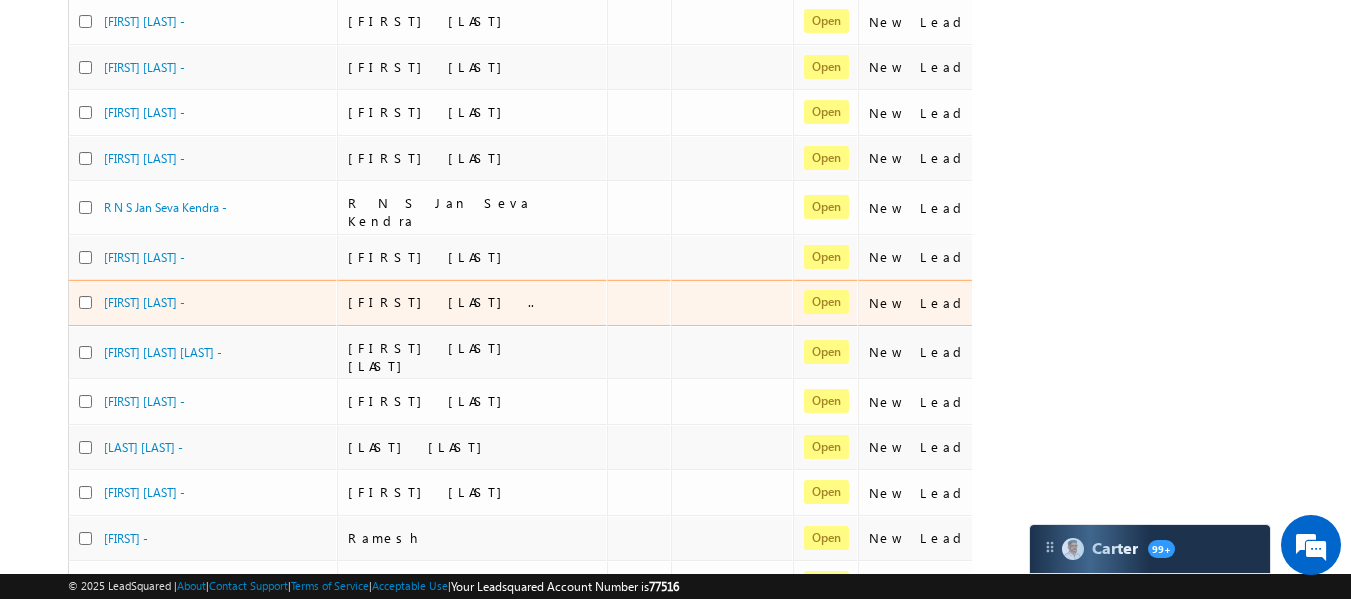 scroll, scrollTop: 982, scrollLeft: 0, axis: vertical 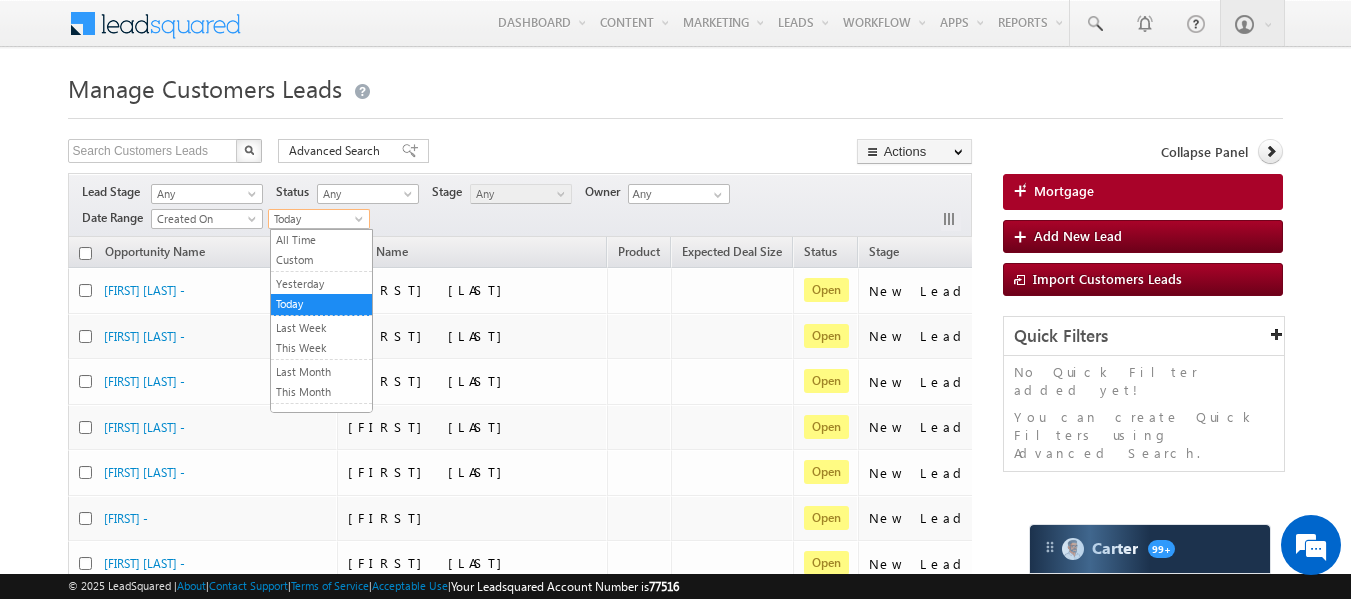 click on "Today" at bounding box center (316, 219) 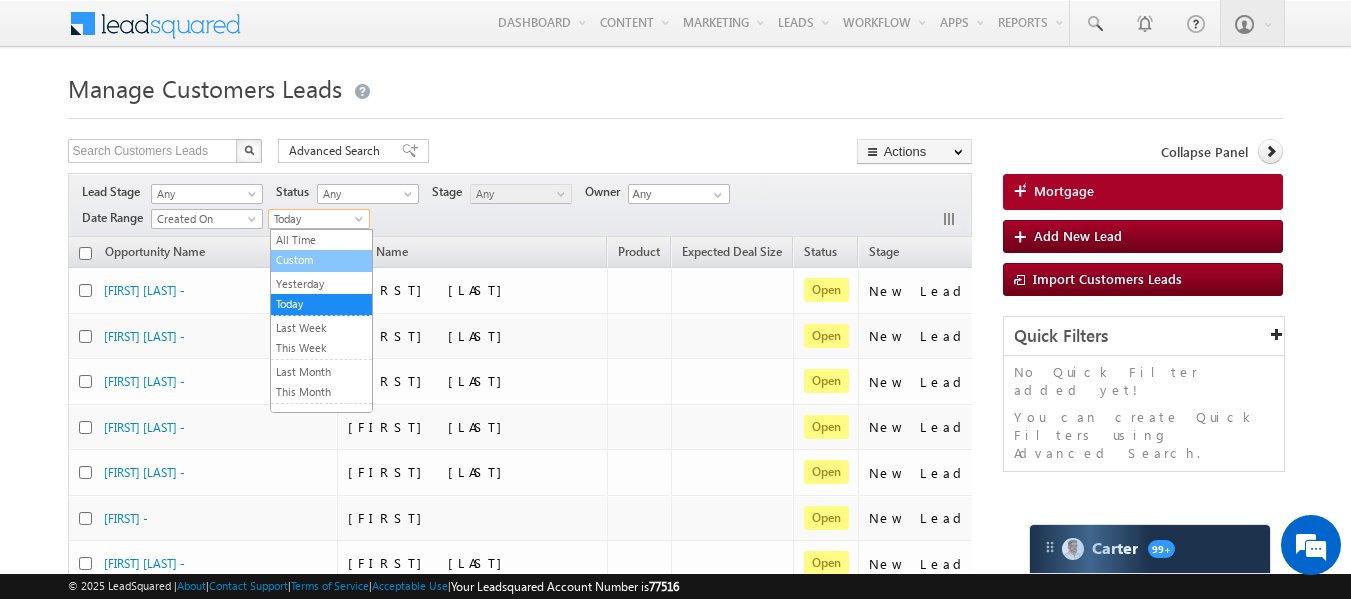 click on "Custom" at bounding box center [321, 260] 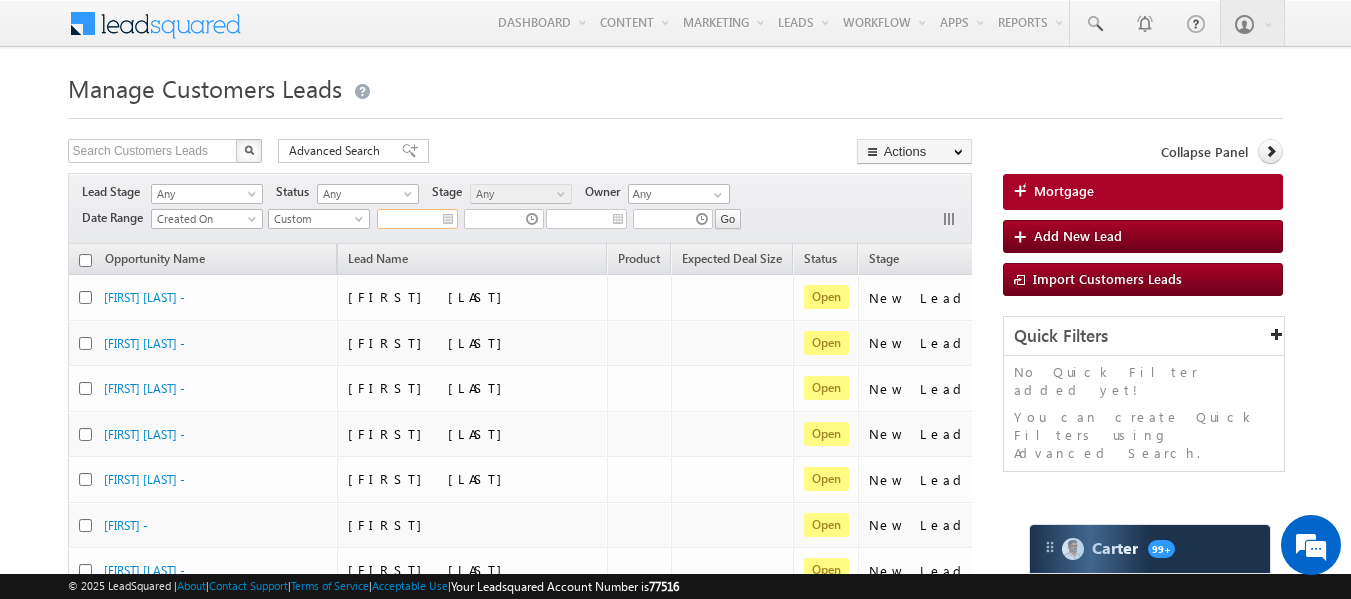 type on "__/__/____" 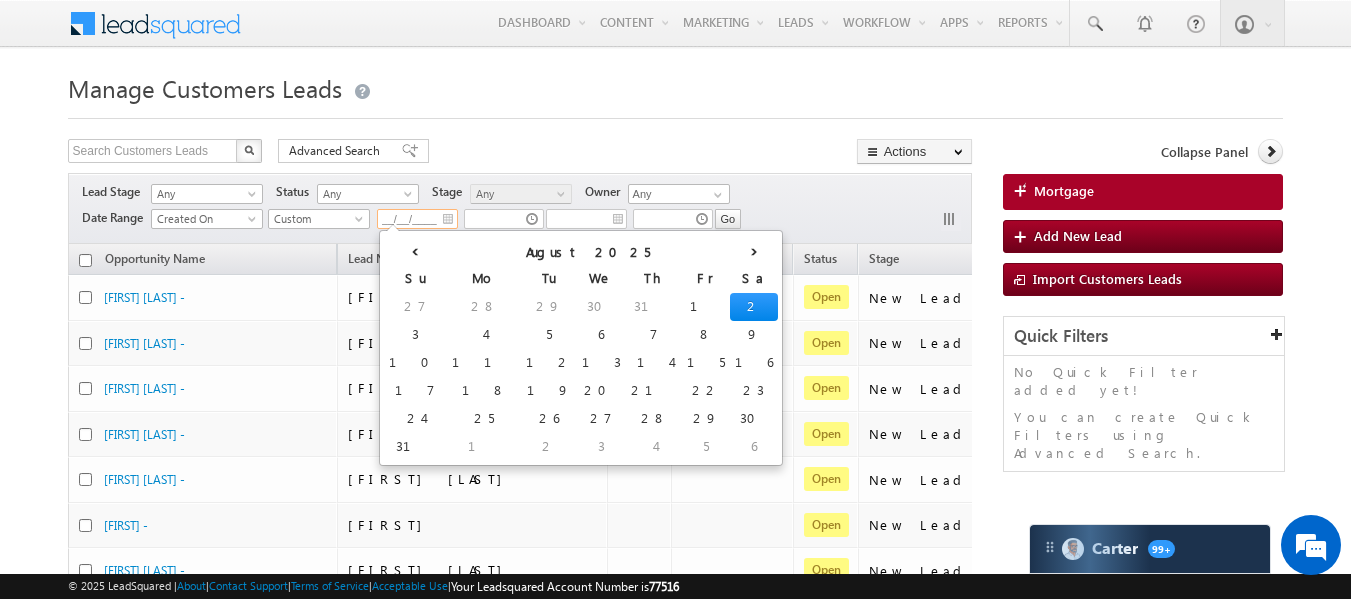 click on "__/__/____" at bounding box center (417, 219) 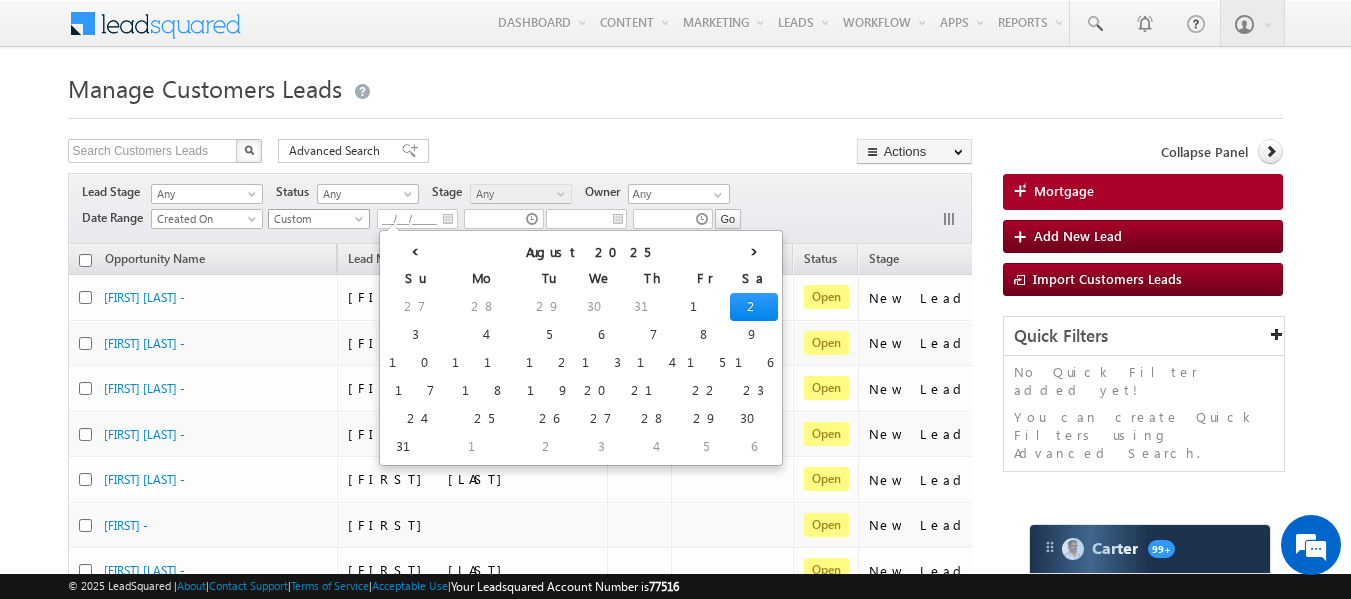 type 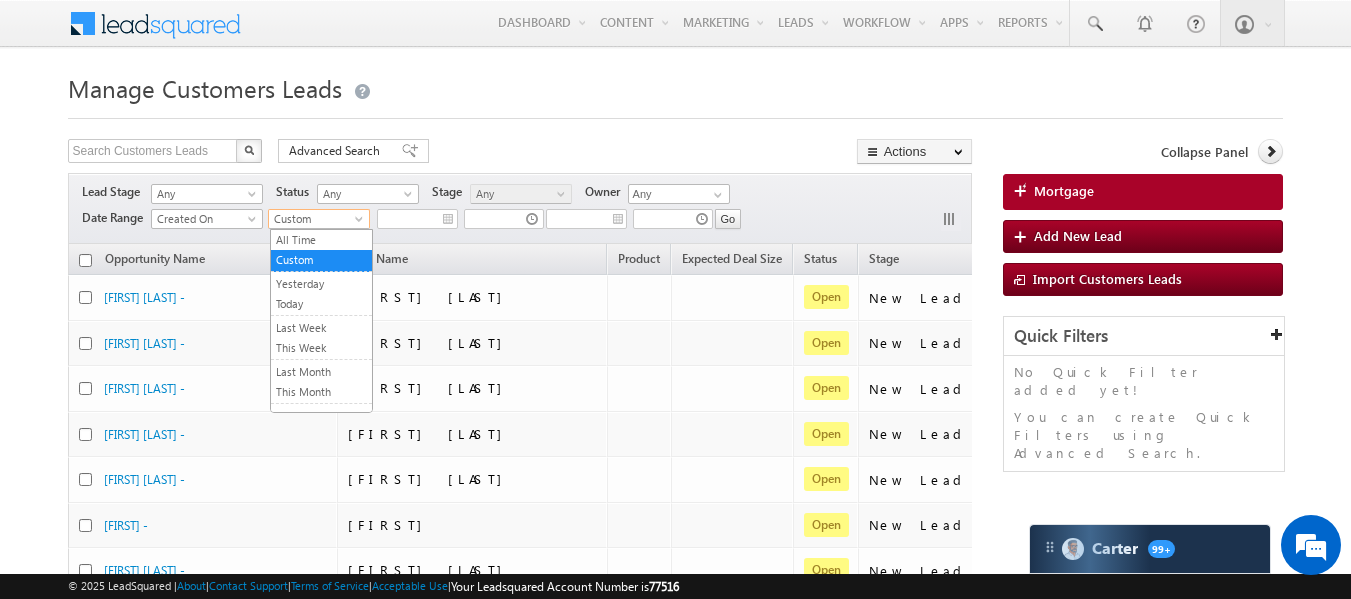 click on "Custom" at bounding box center [316, 219] 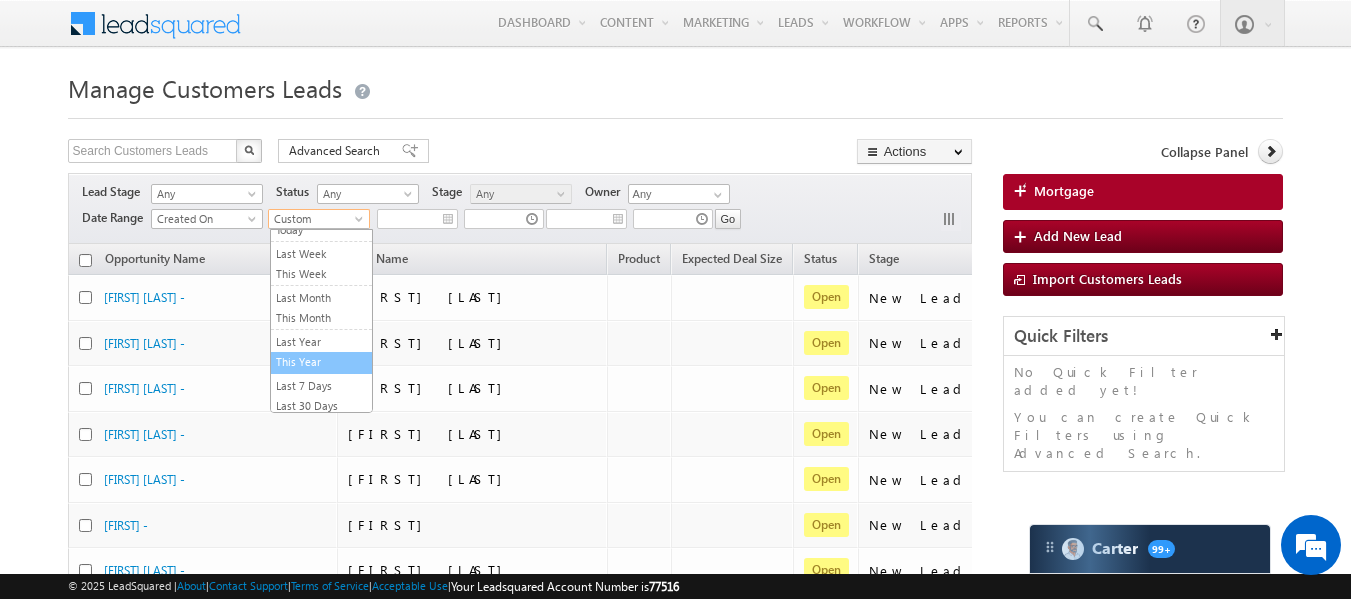 scroll, scrollTop: 78, scrollLeft: 0, axis: vertical 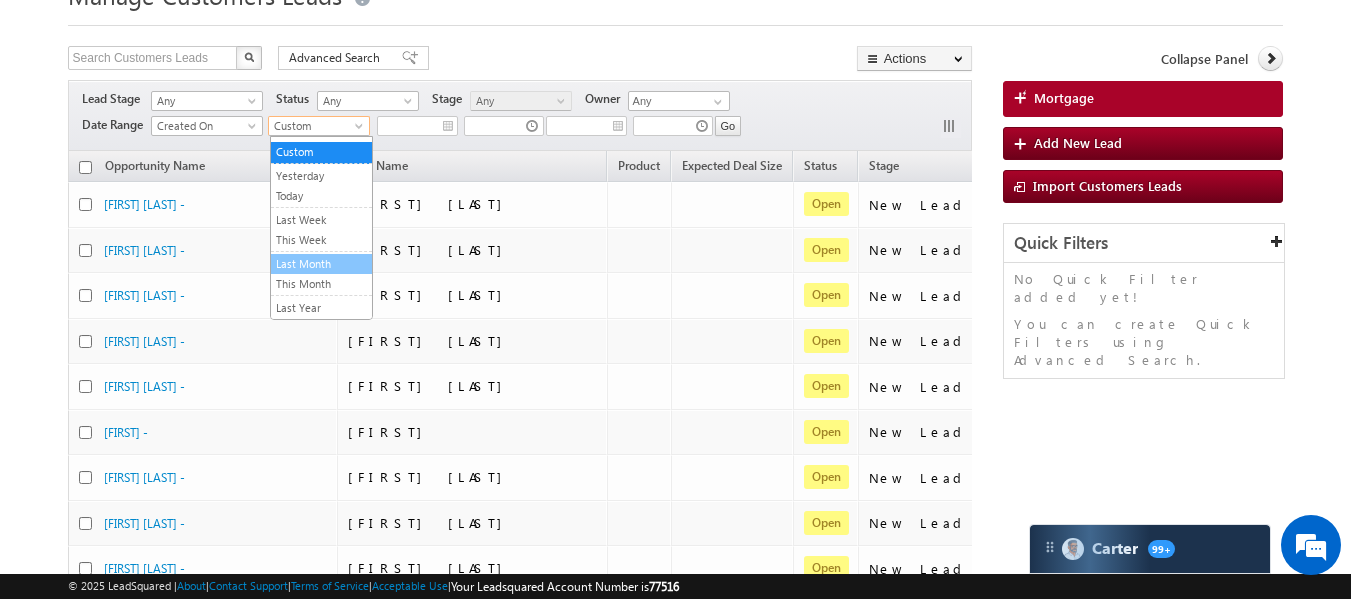 click on "Last Month" at bounding box center (321, 264) 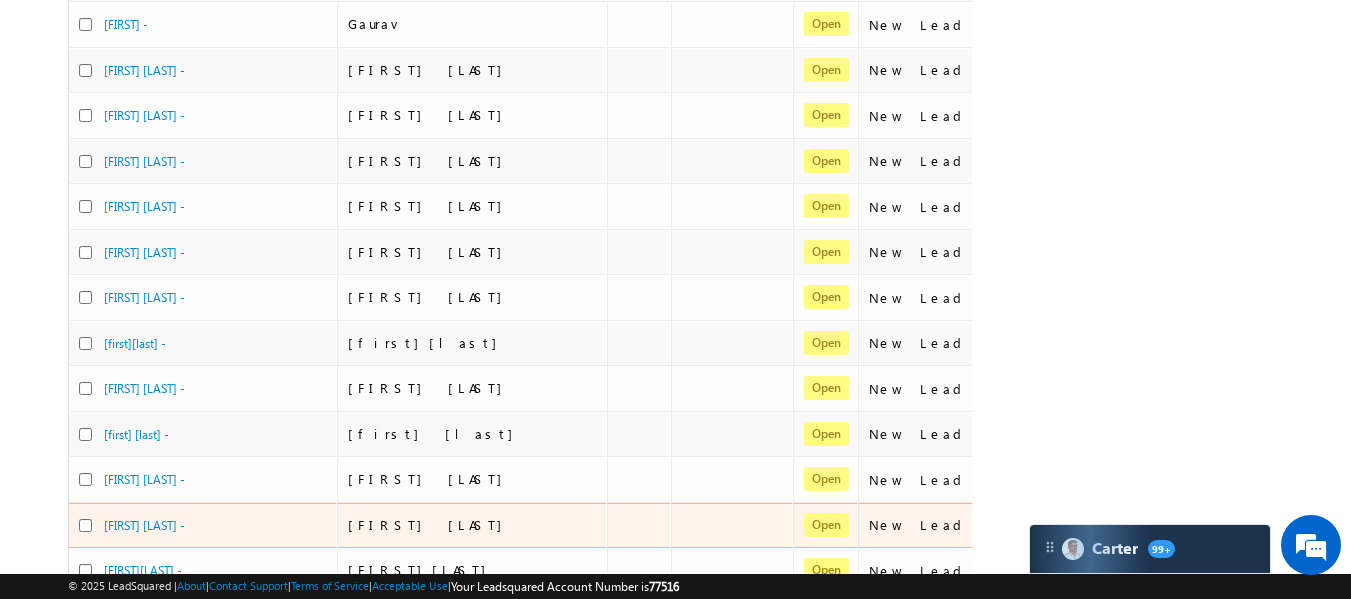 scroll, scrollTop: 982, scrollLeft: 0, axis: vertical 